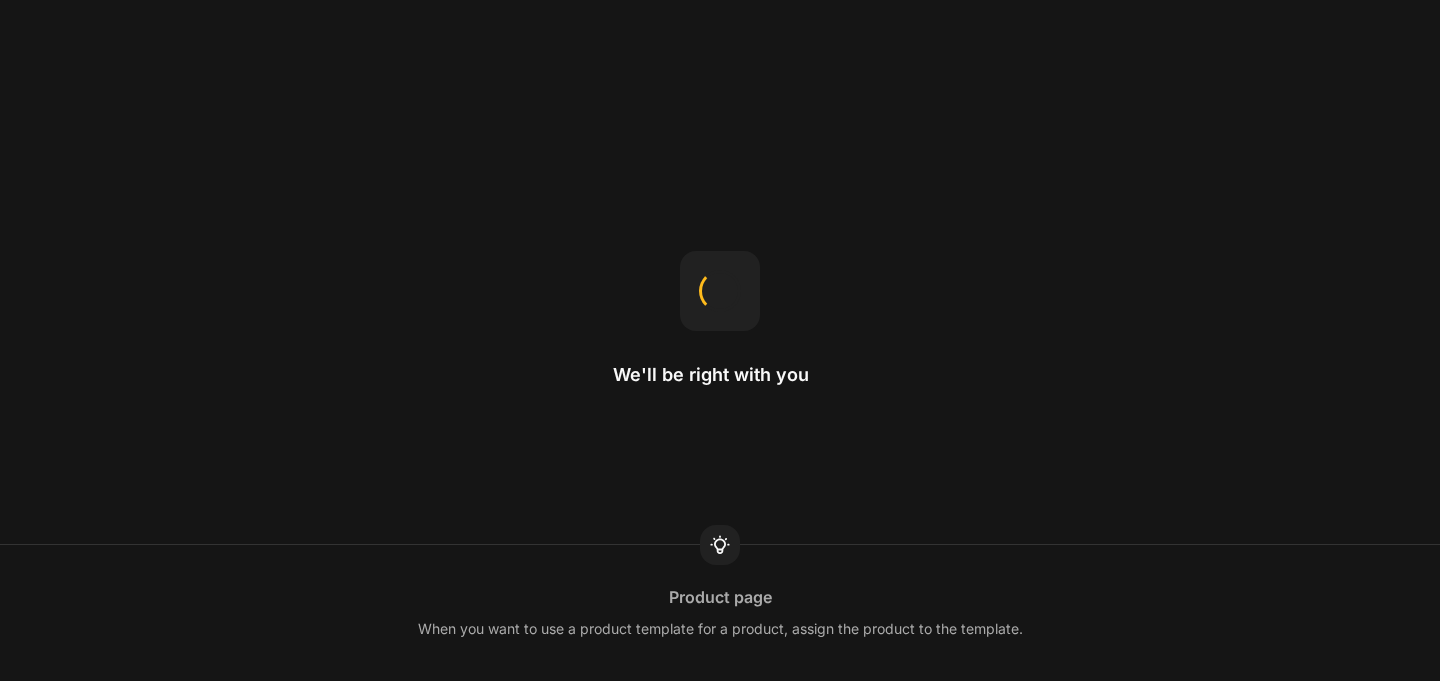 scroll, scrollTop: 0, scrollLeft: 0, axis: both 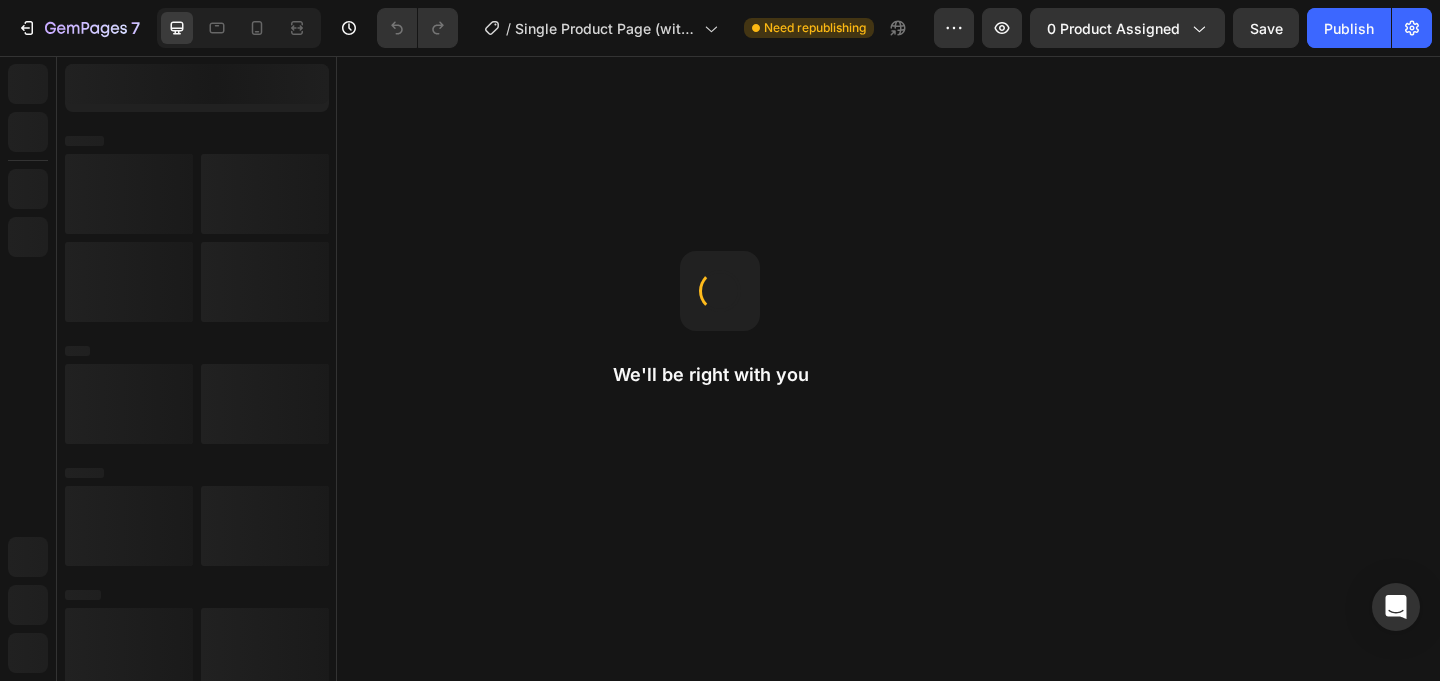 radio on "false" 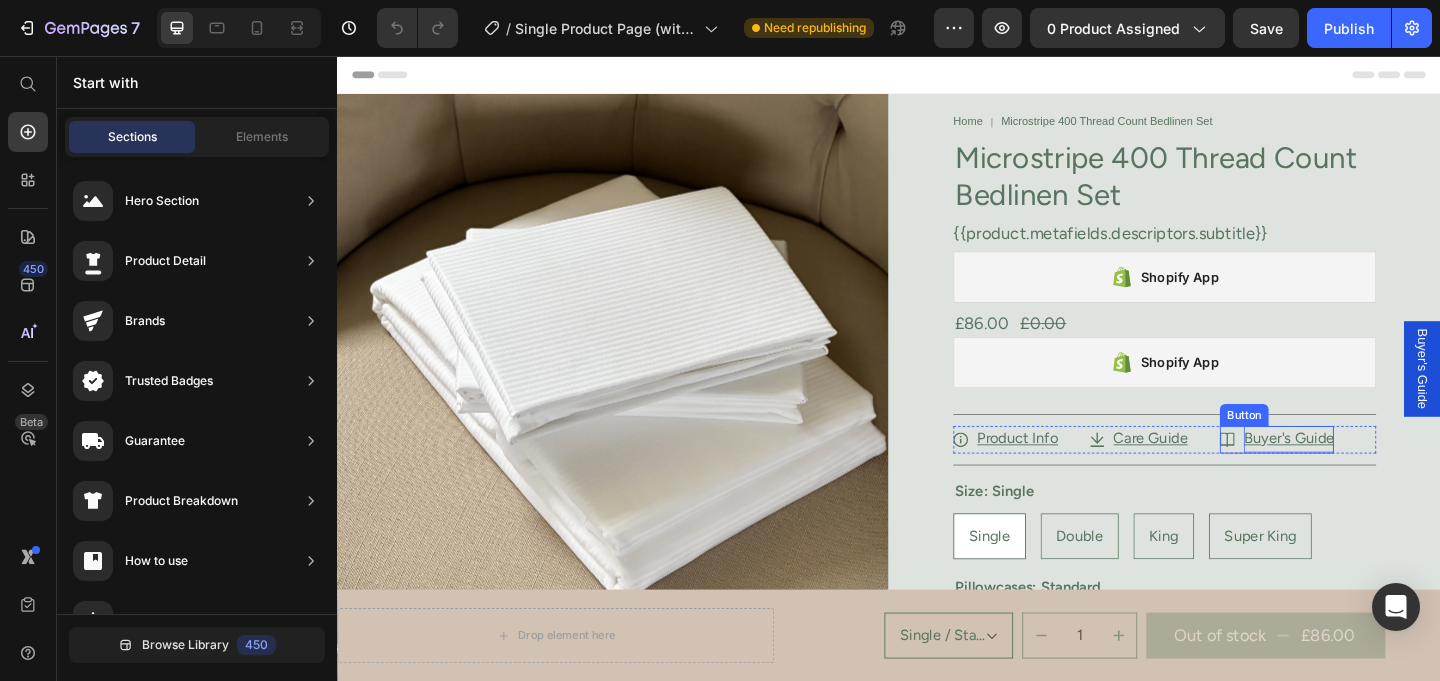 scroll, scrollTop: 0, scrollLeft: 0, axis: both 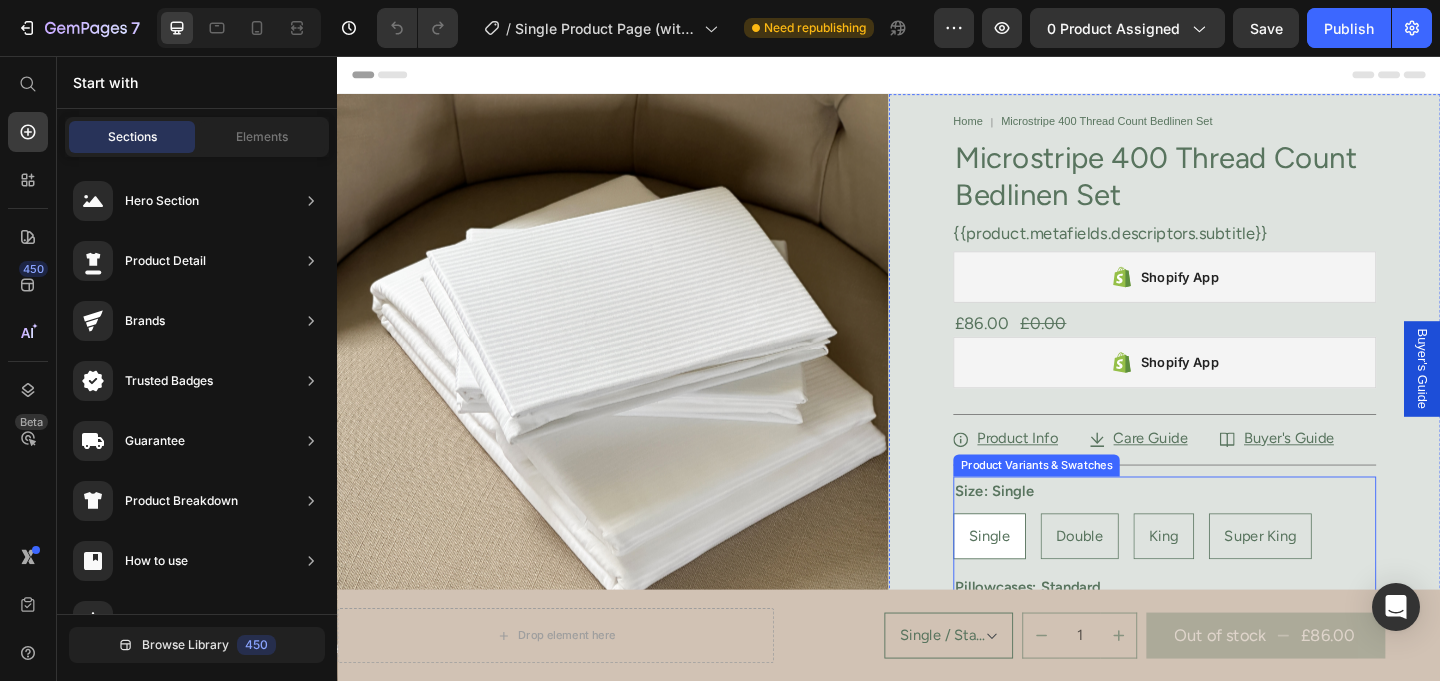 click on "Product Variants & Swatches" at bounding box center (1097, 501) 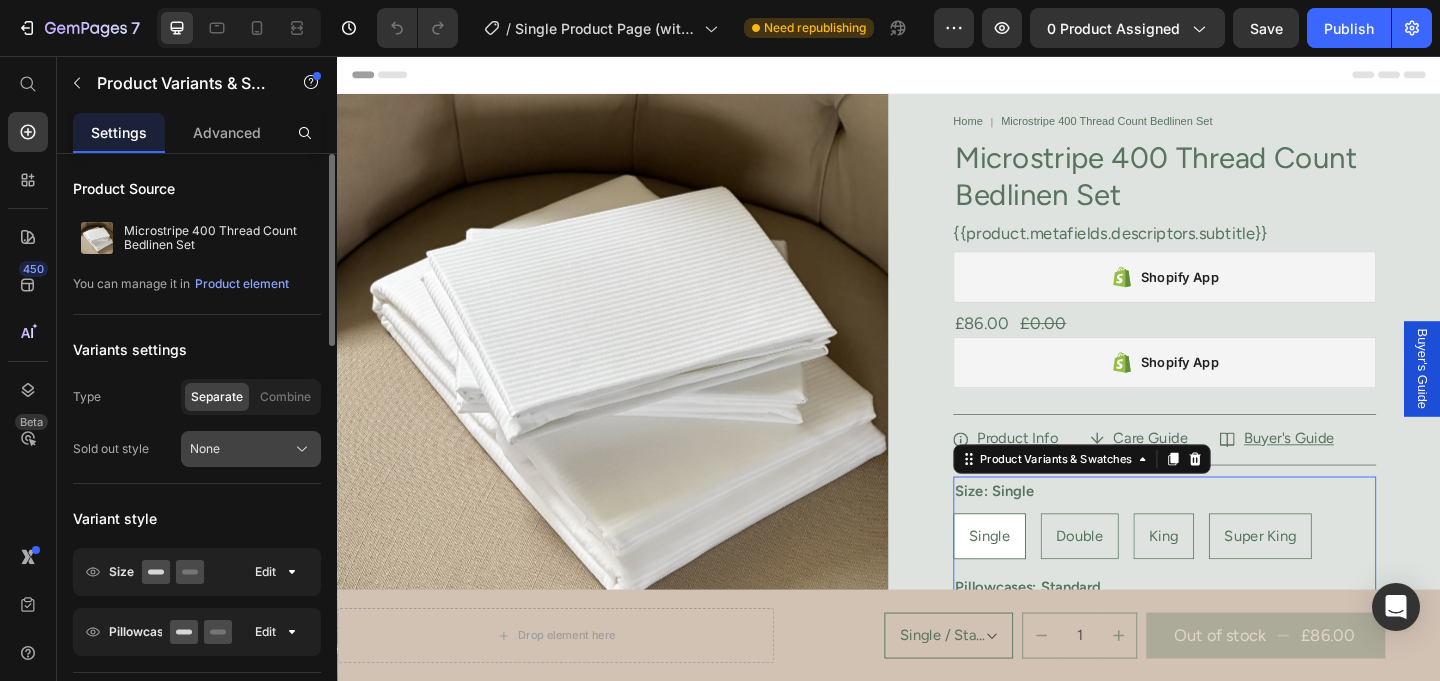 click on "None" 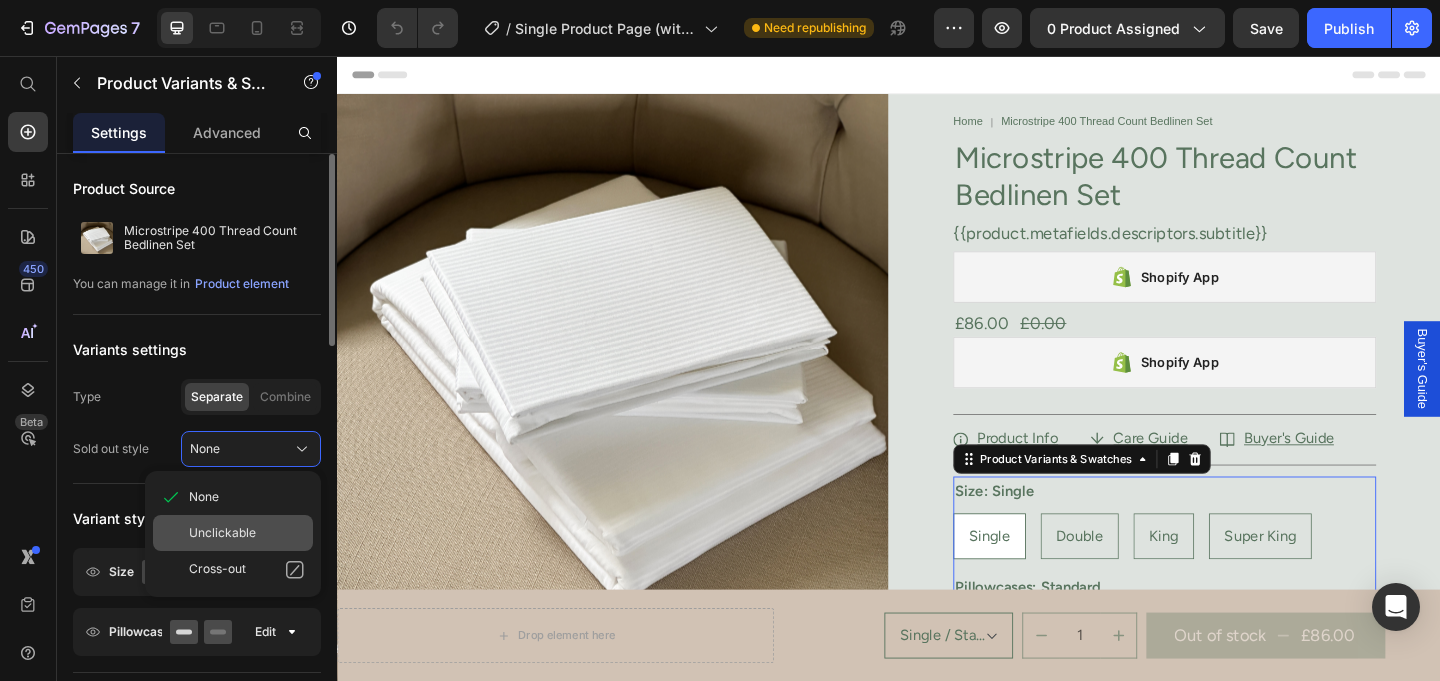 click on "Unclickable" at bounding box center (222, 533) 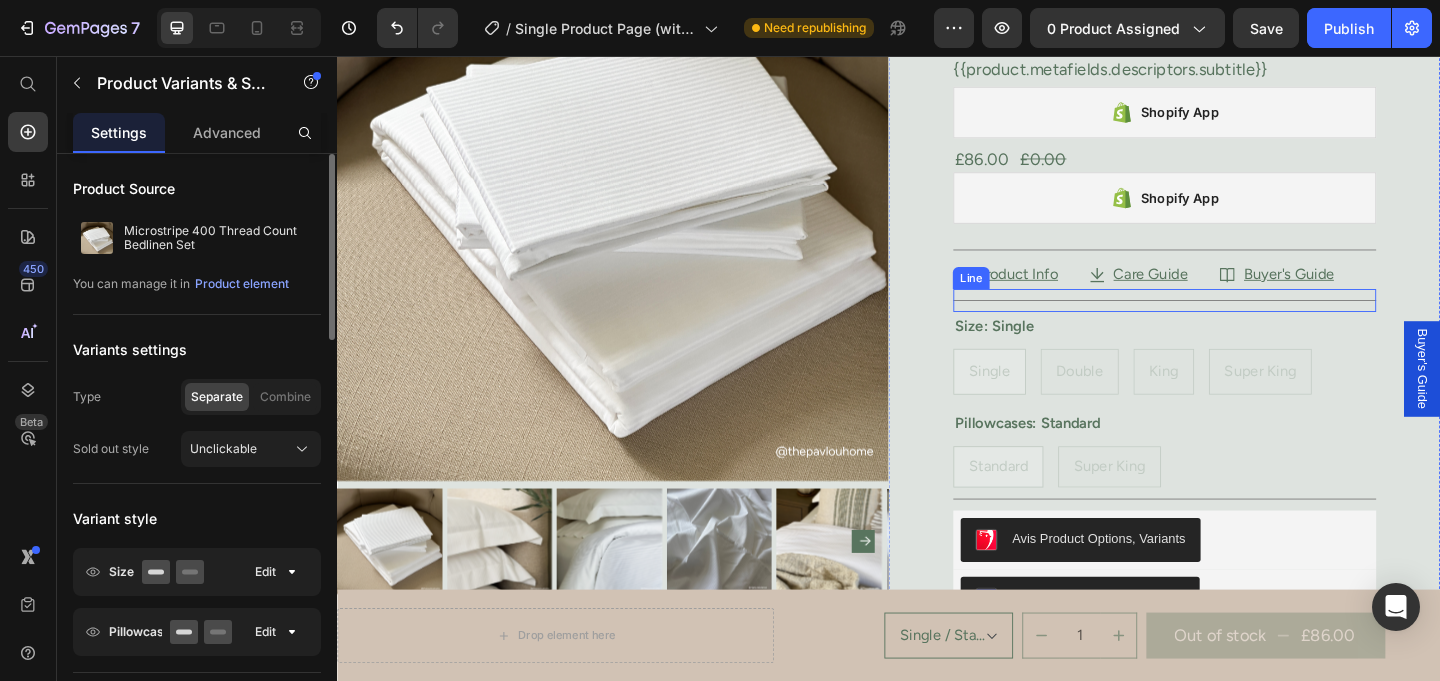 scroll, scrollTop: 181, scrollLeft: 0, axis: vertical 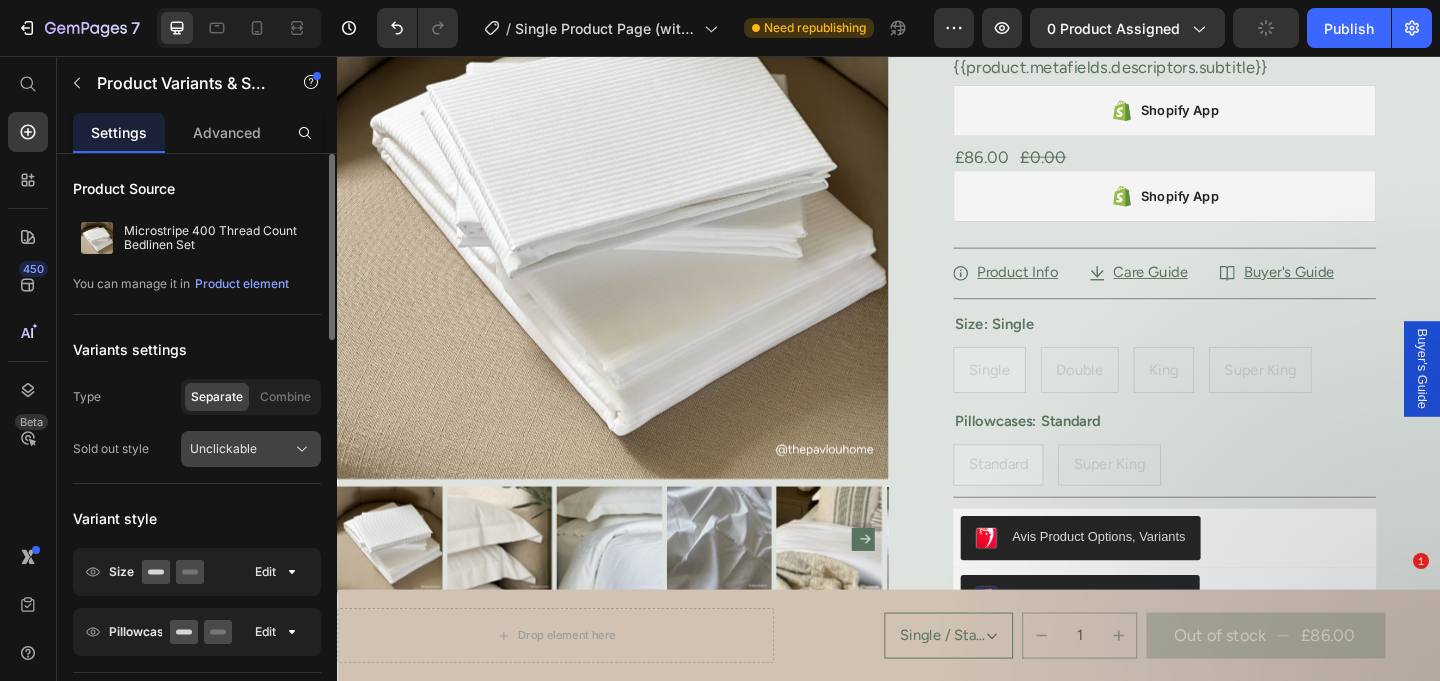 click on "Unclickable" at bounding box center (251, 449) 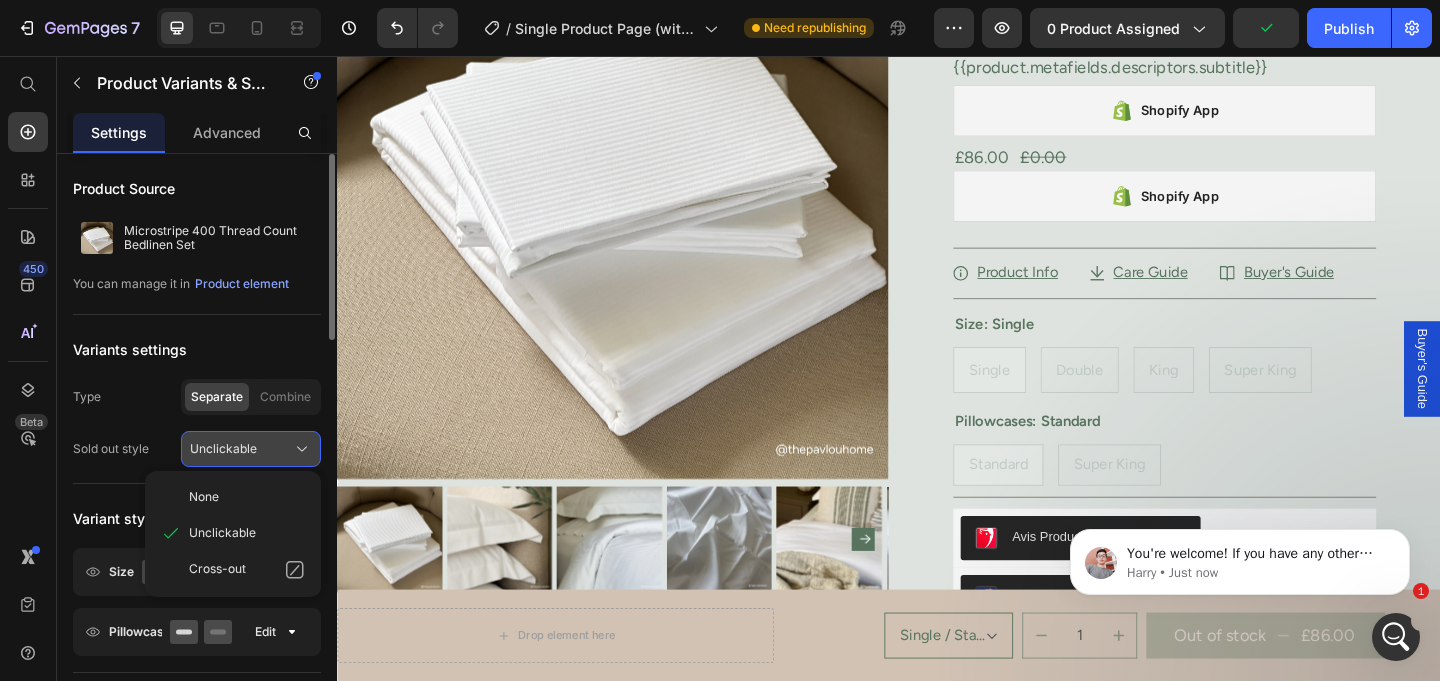 scroll, scrollTop: 0, scrollLeft: 0, axis: both 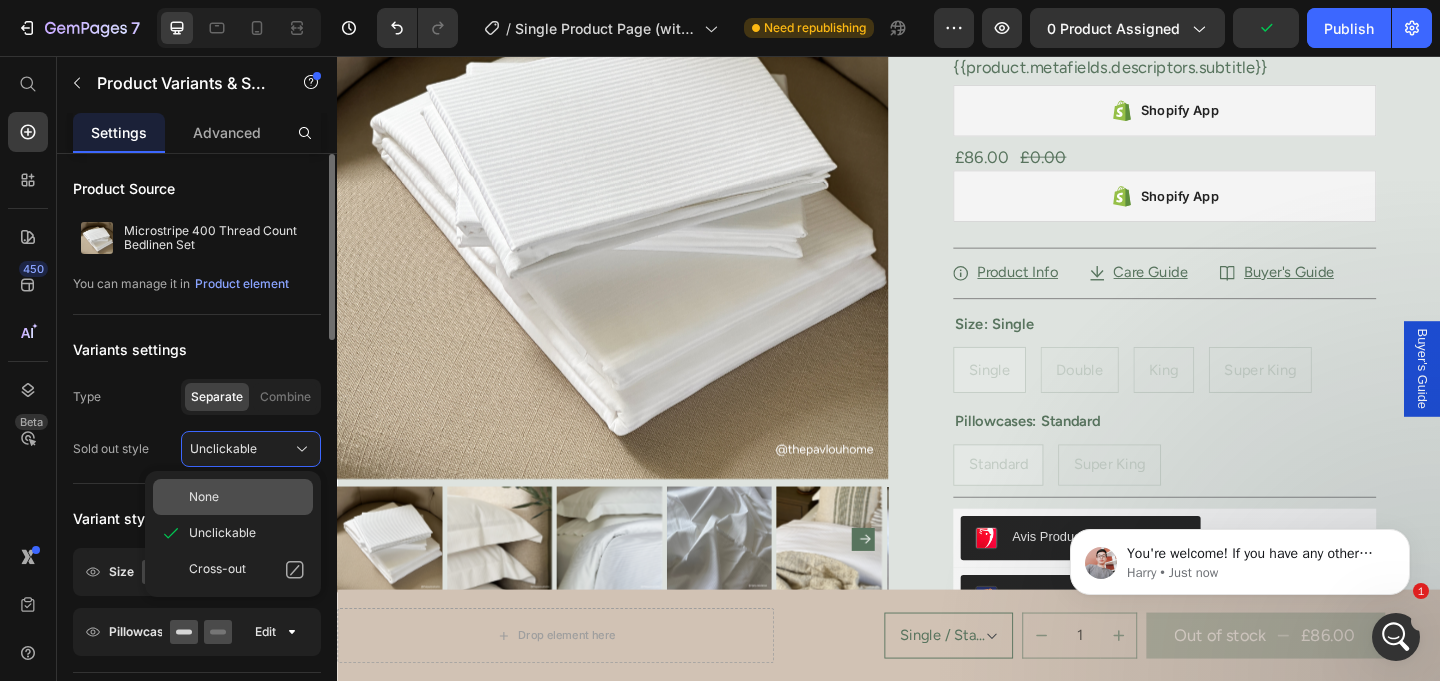 click on "None" 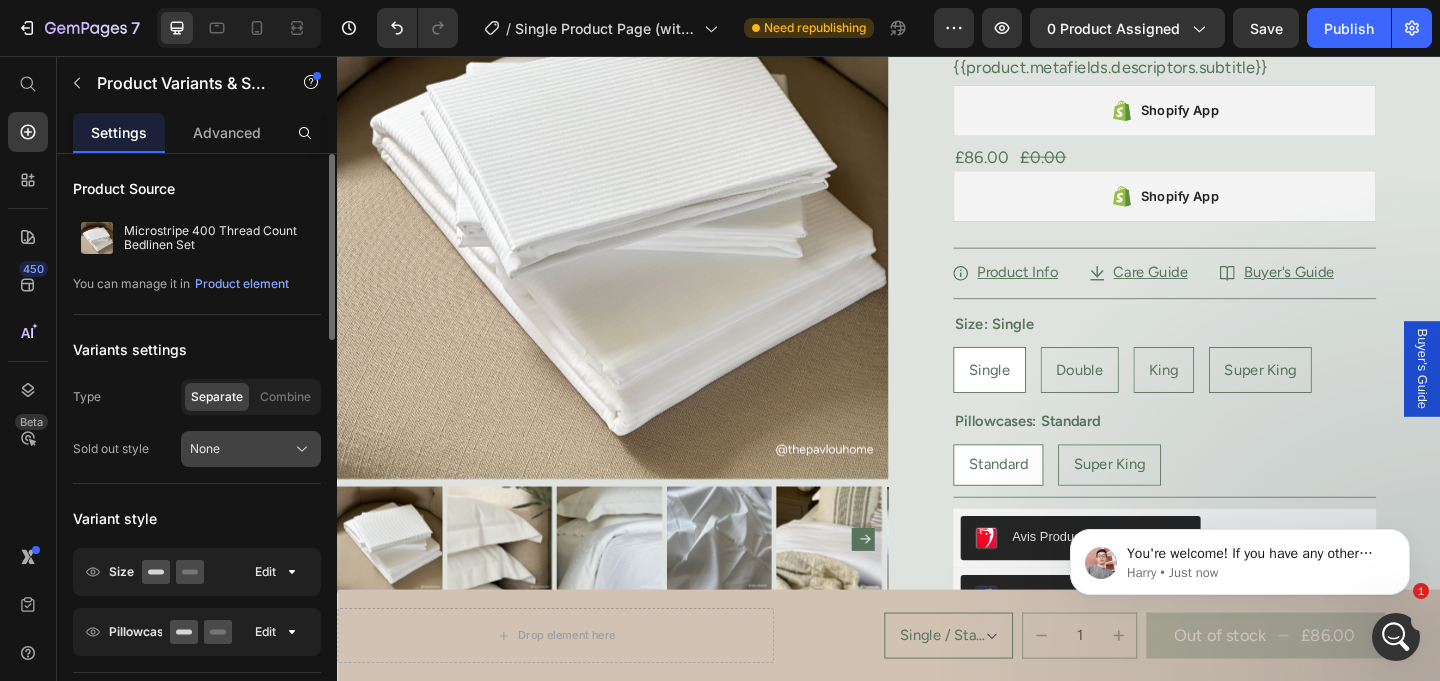 click on "None" at bounding box center (251, 449) 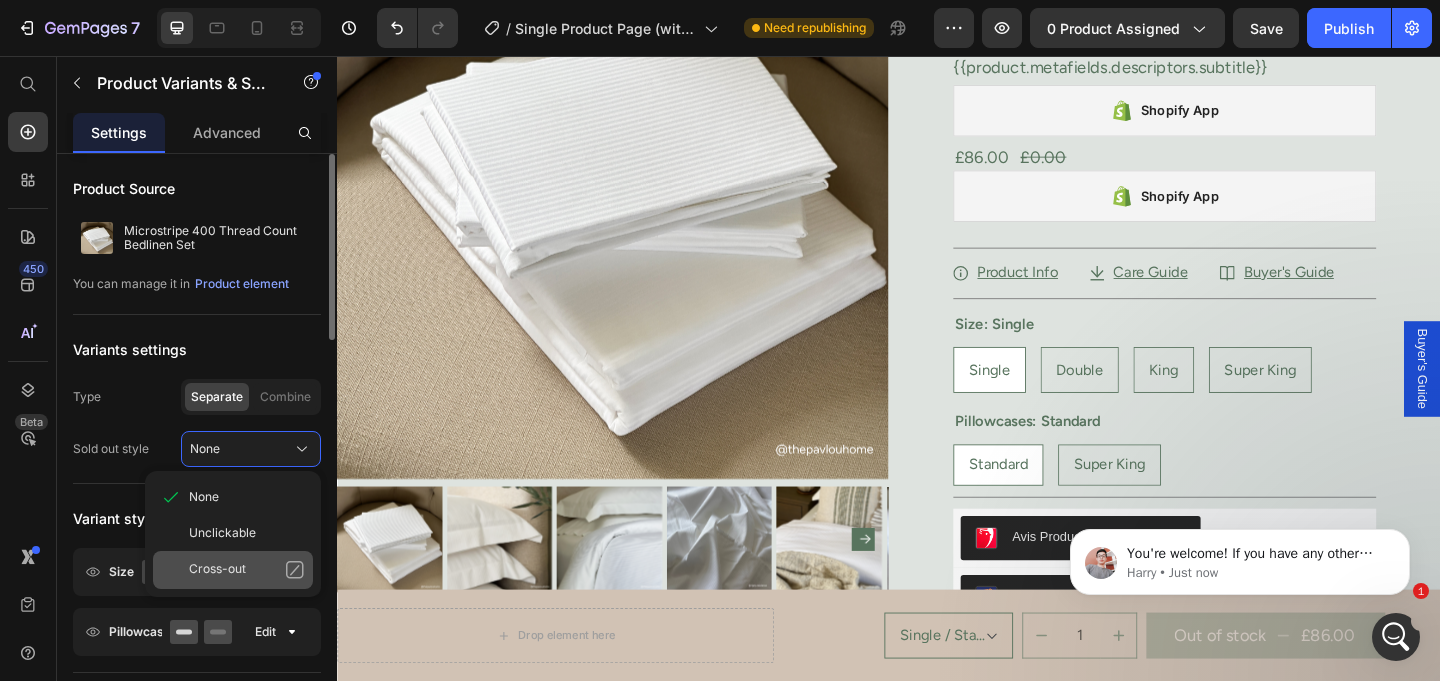 click on "Cross-out" at bounding box center [217, 570] 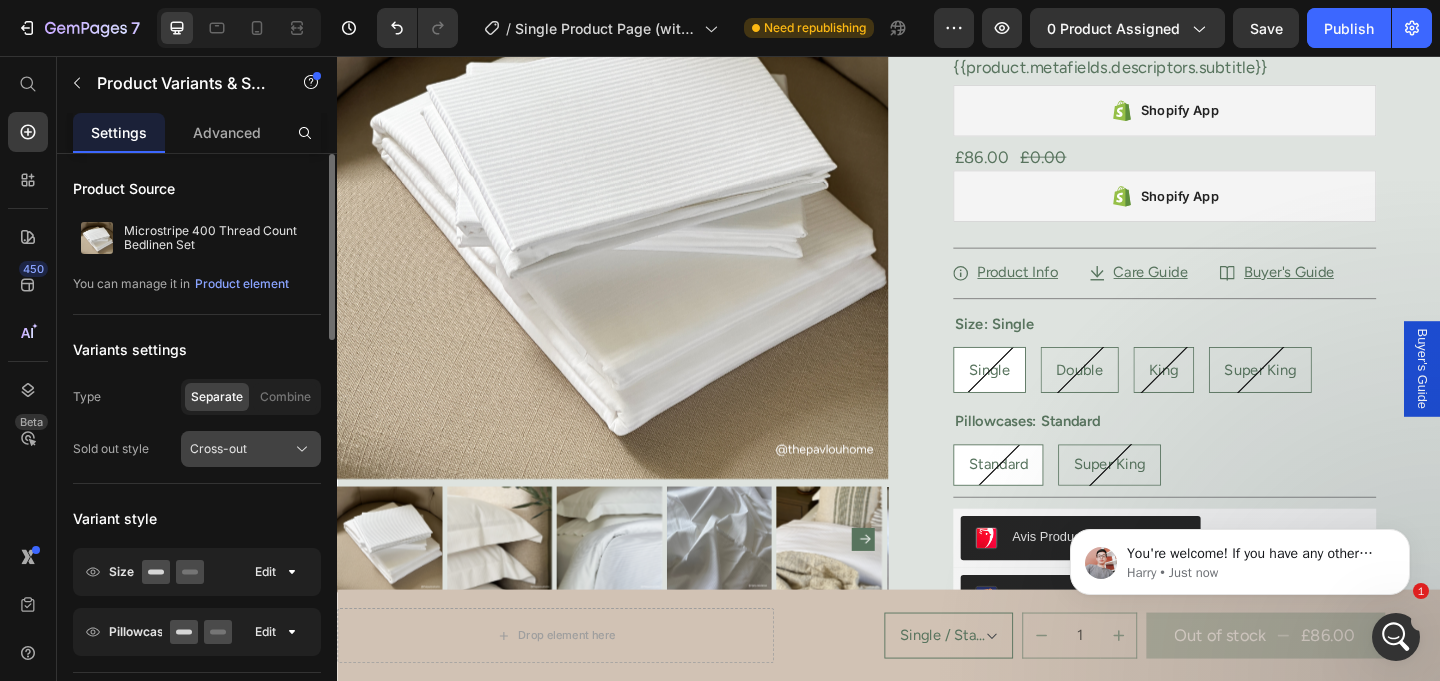 click on "Cross-out" at bounding box center [251, 449] 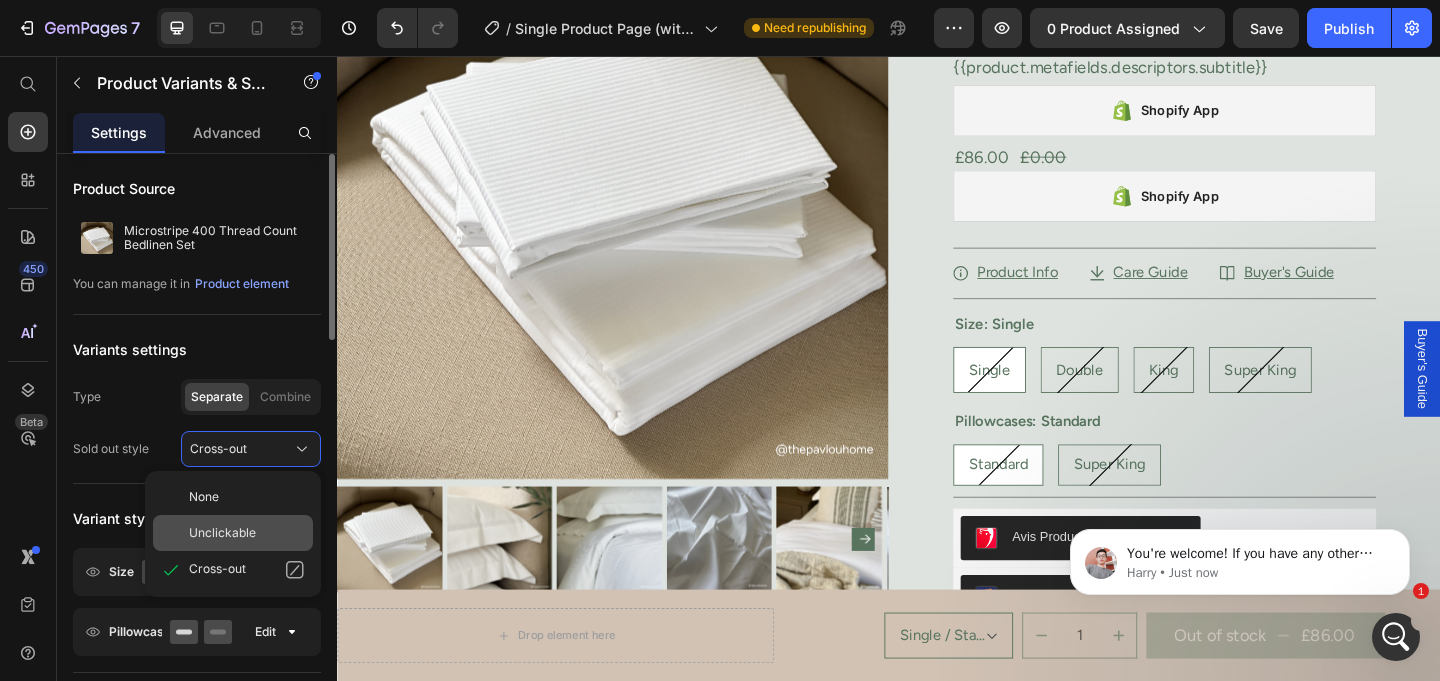 click on "Unclickable" at bounding box center [222, 533] 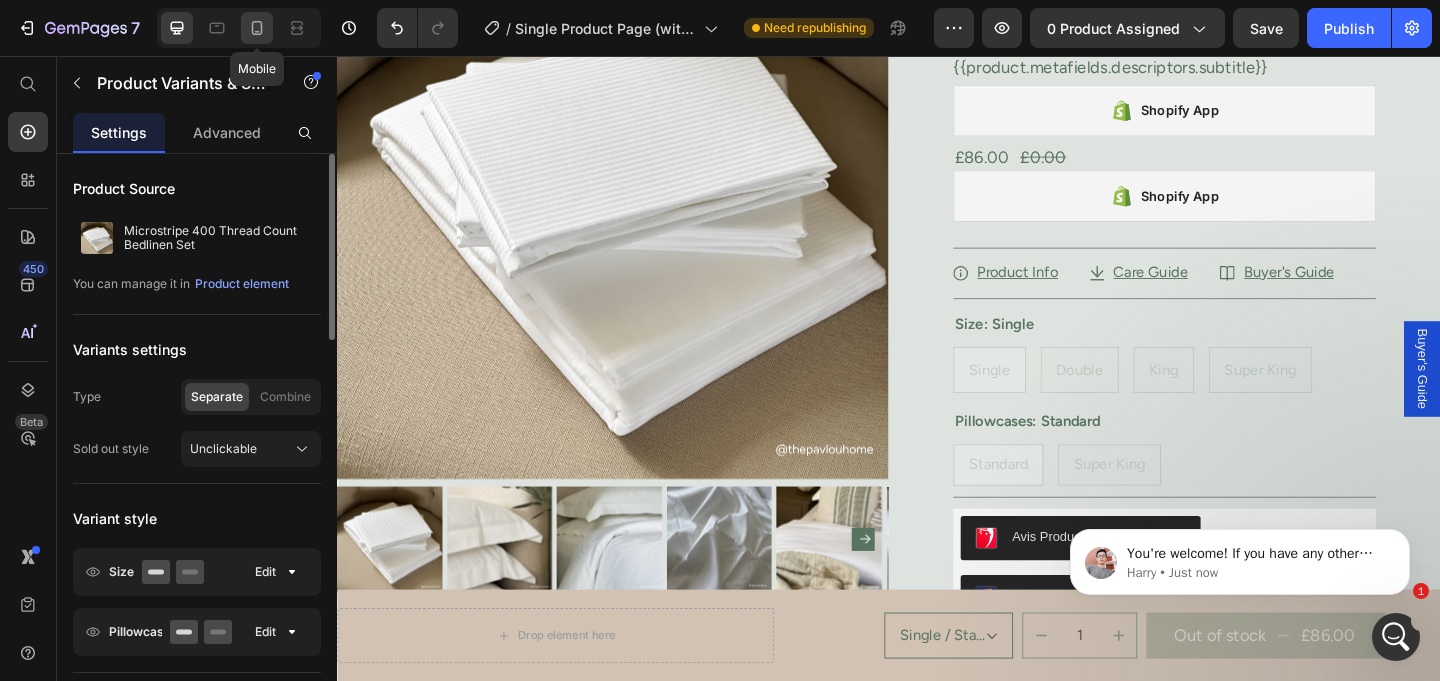 click 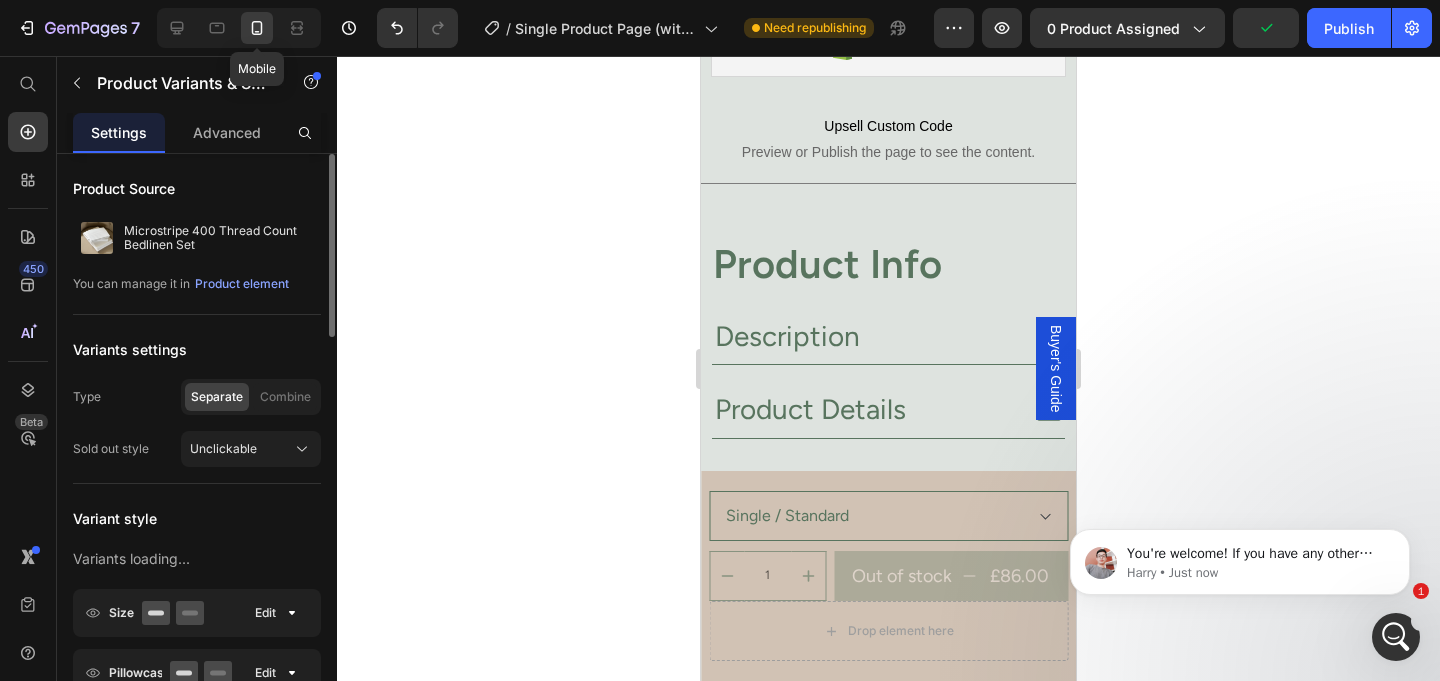 radio on "true" 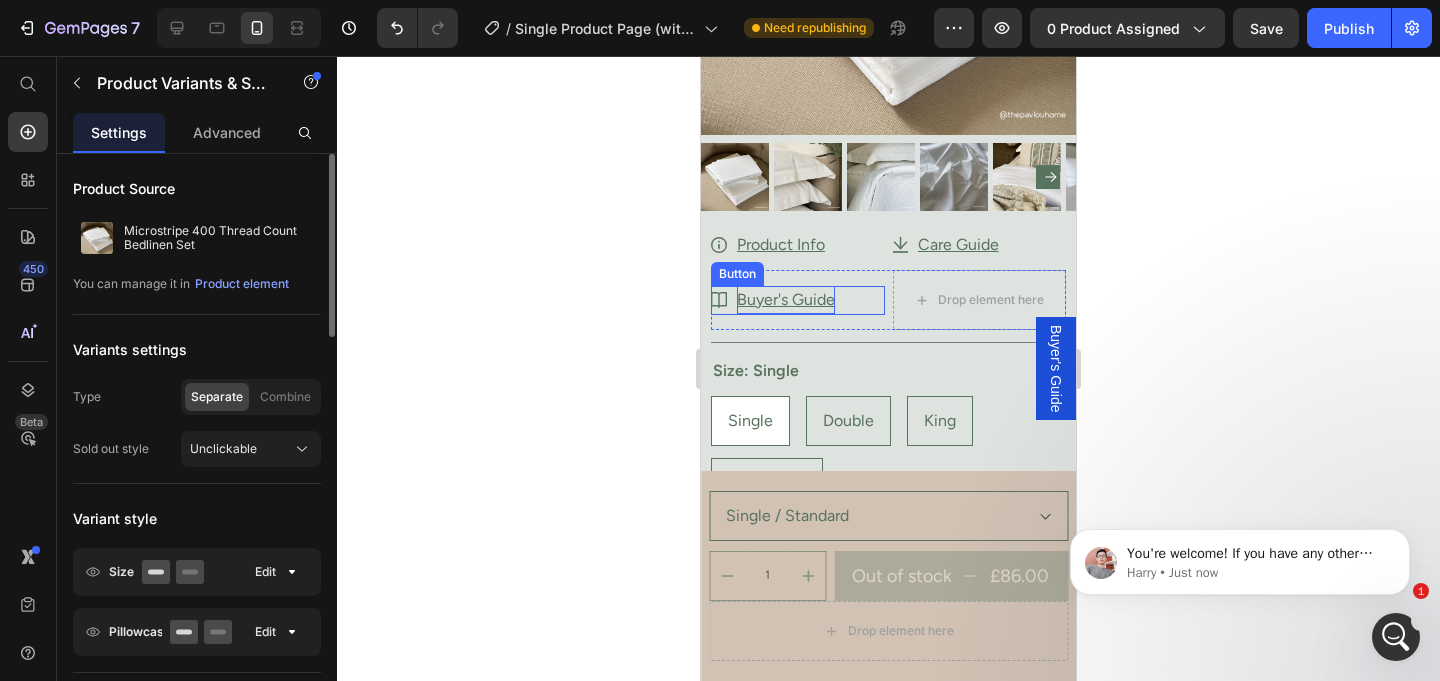 scroll, scrollTop: 930, scrollLeft: 0, axis: vertical 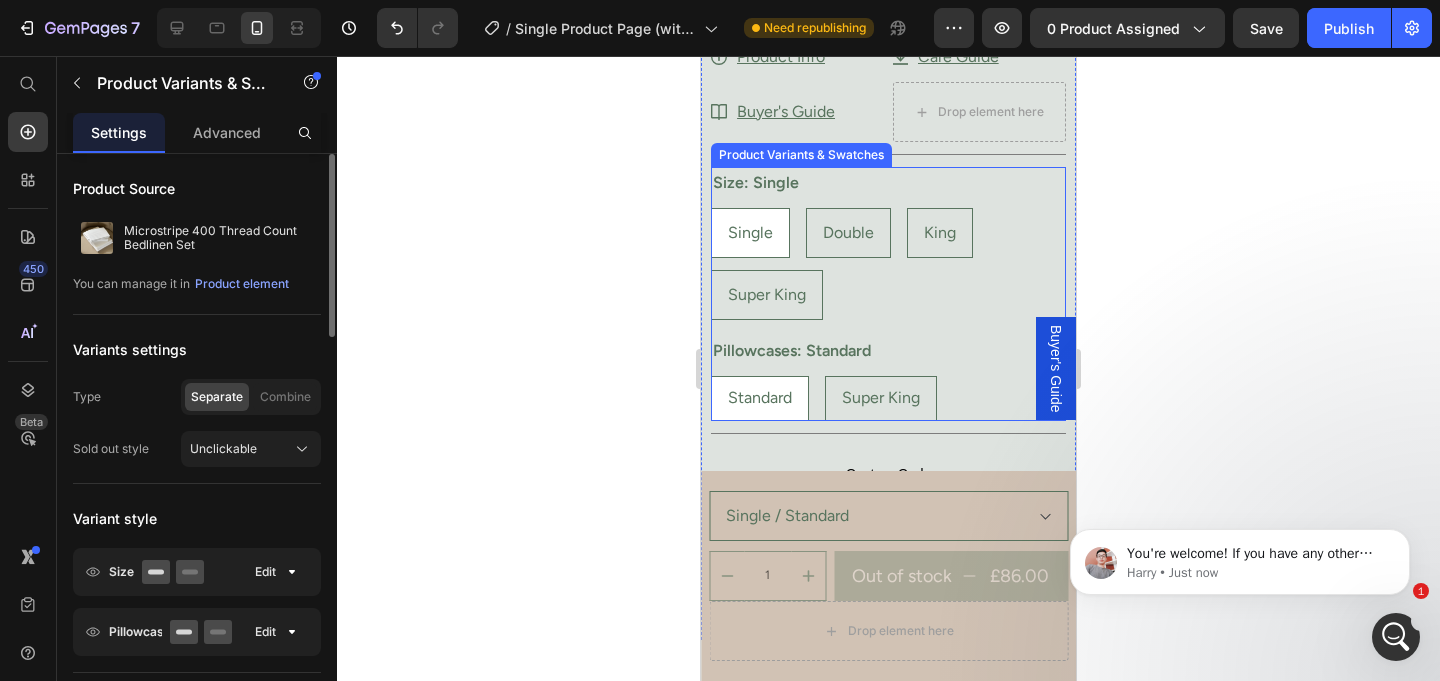 click on "Product Variants & Swatches" at bounding box center [801, 155] 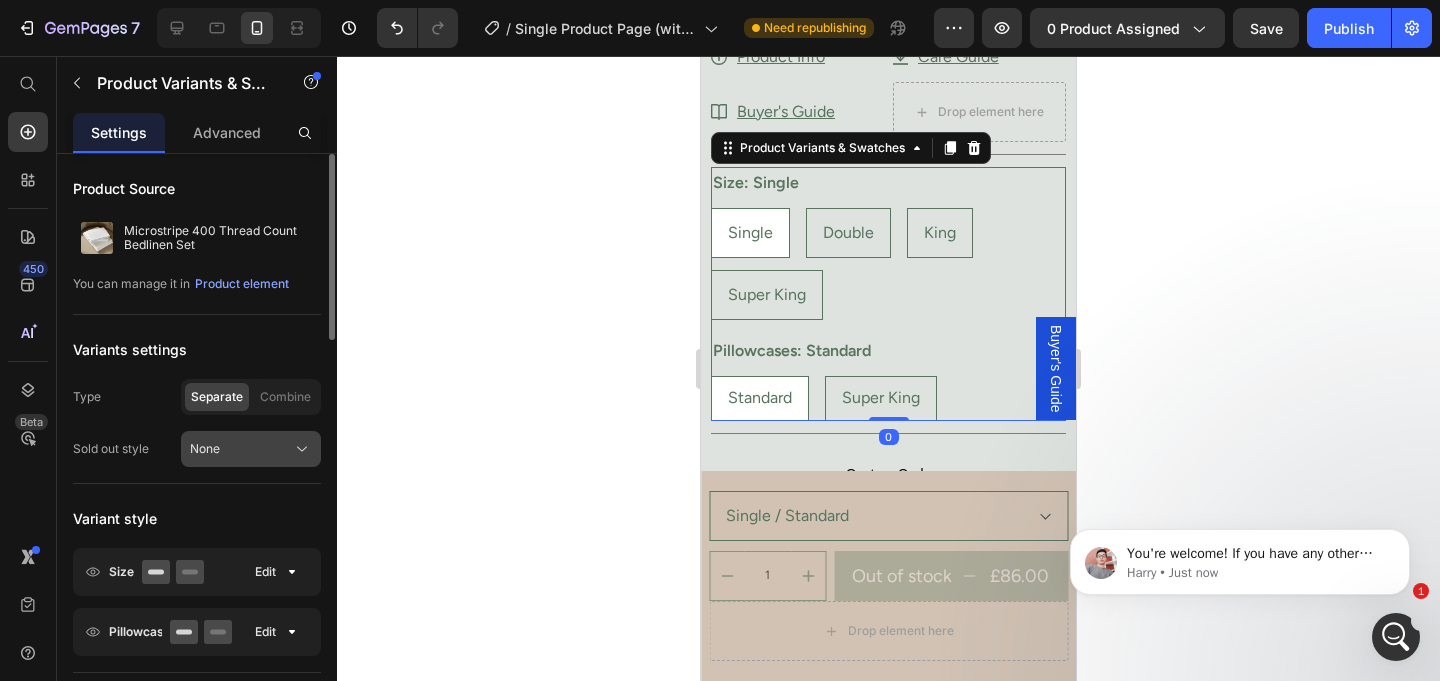 click on "None" at bounding box center [251, 449] 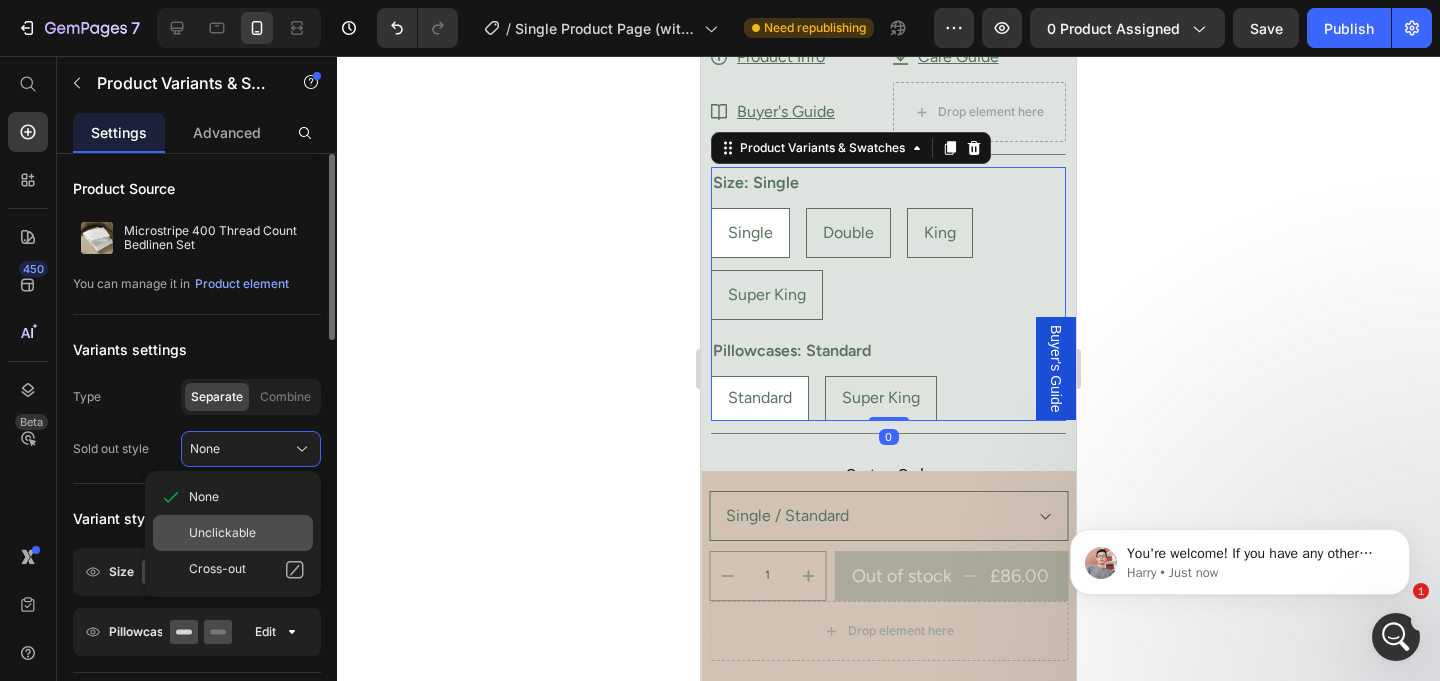 click on "Unclickable" at bounding box center [222, 533] 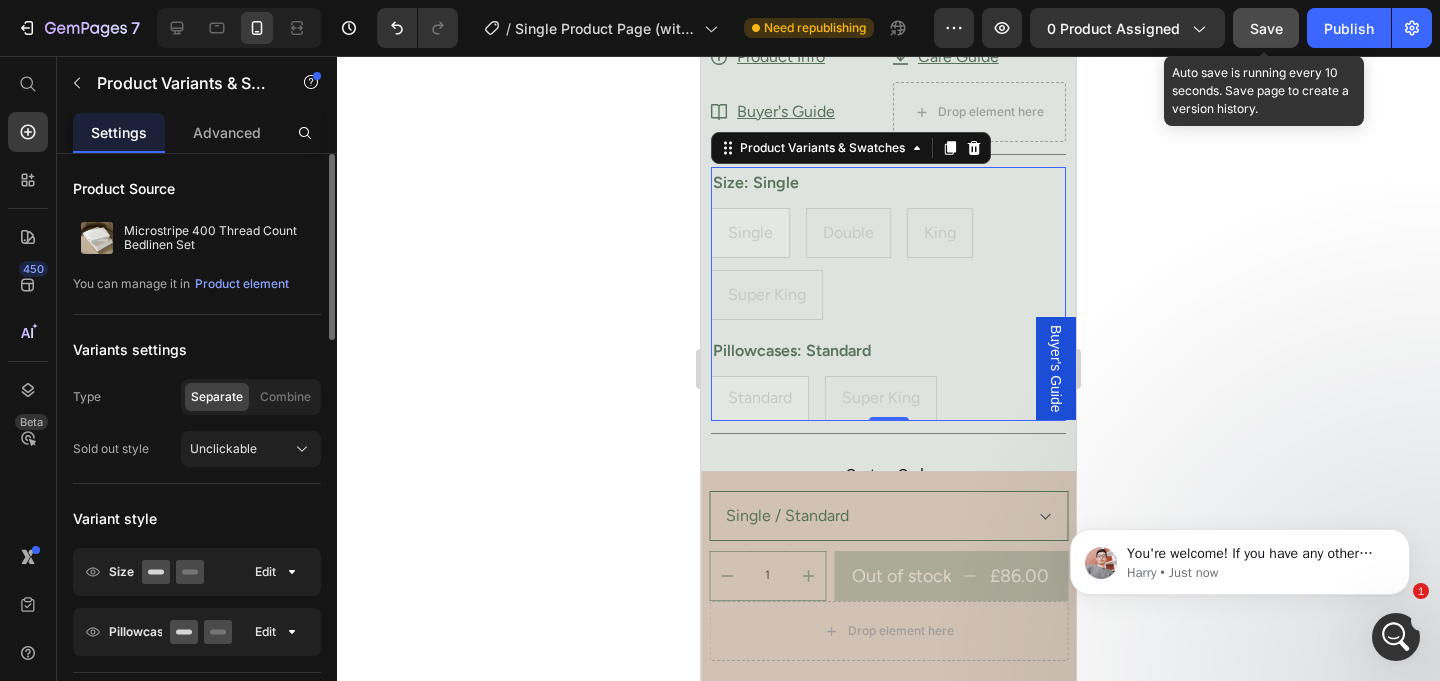 click on "Save" at bounding box center (1266, 28) 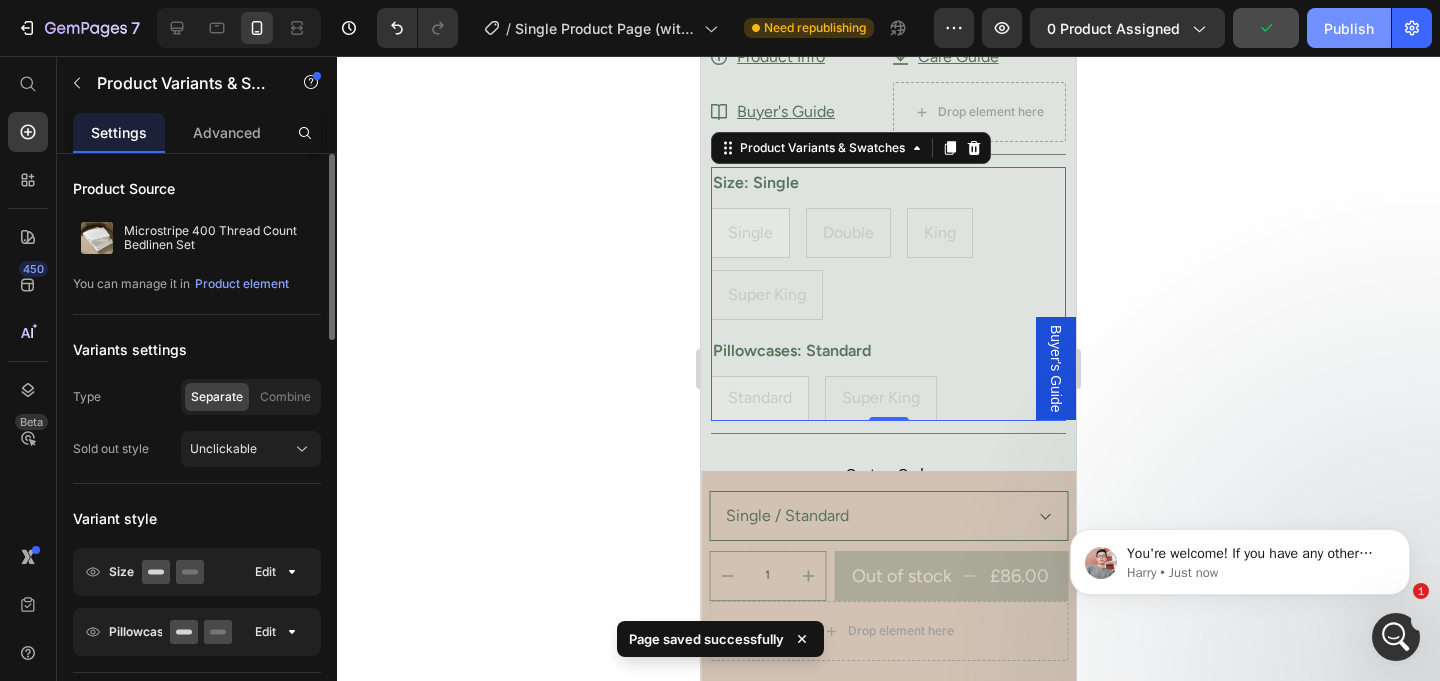 click on "Publish" at bounding box center [1349, 28] 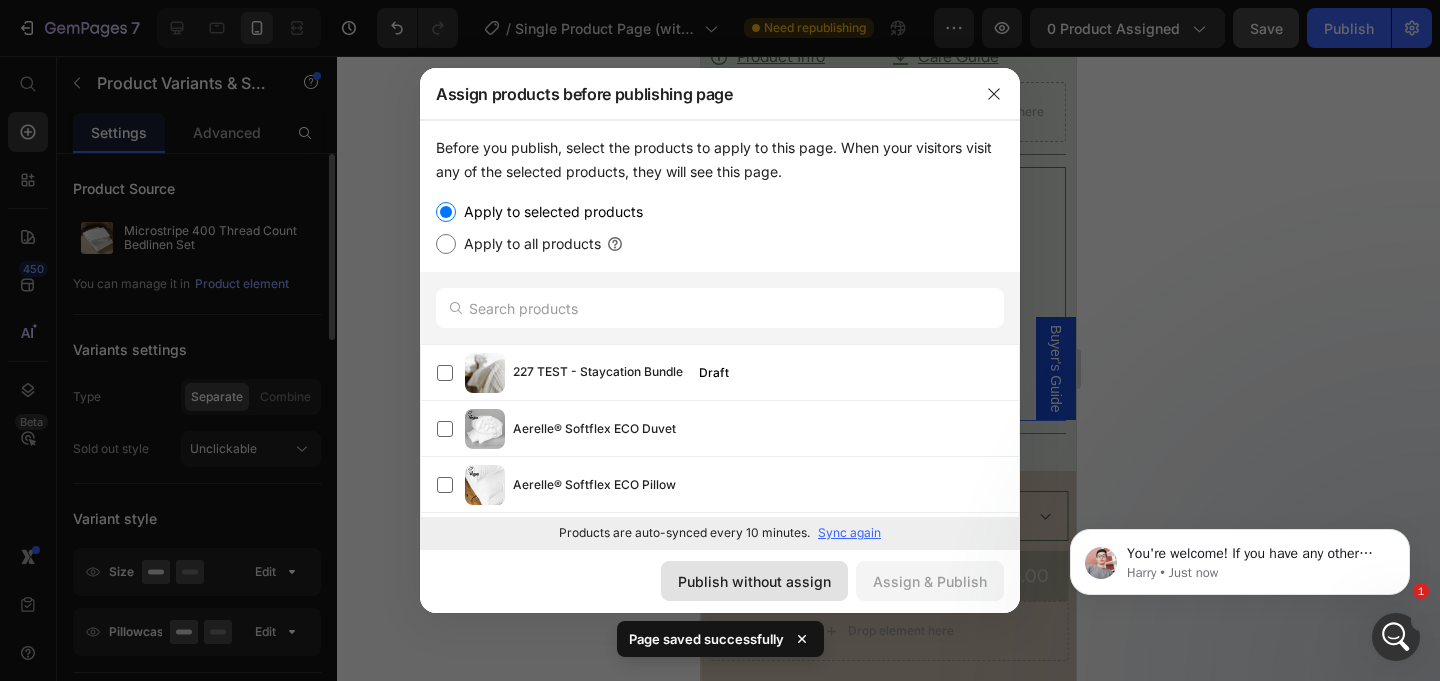 click on "Publish without assign" at bounding box center (754, 581) 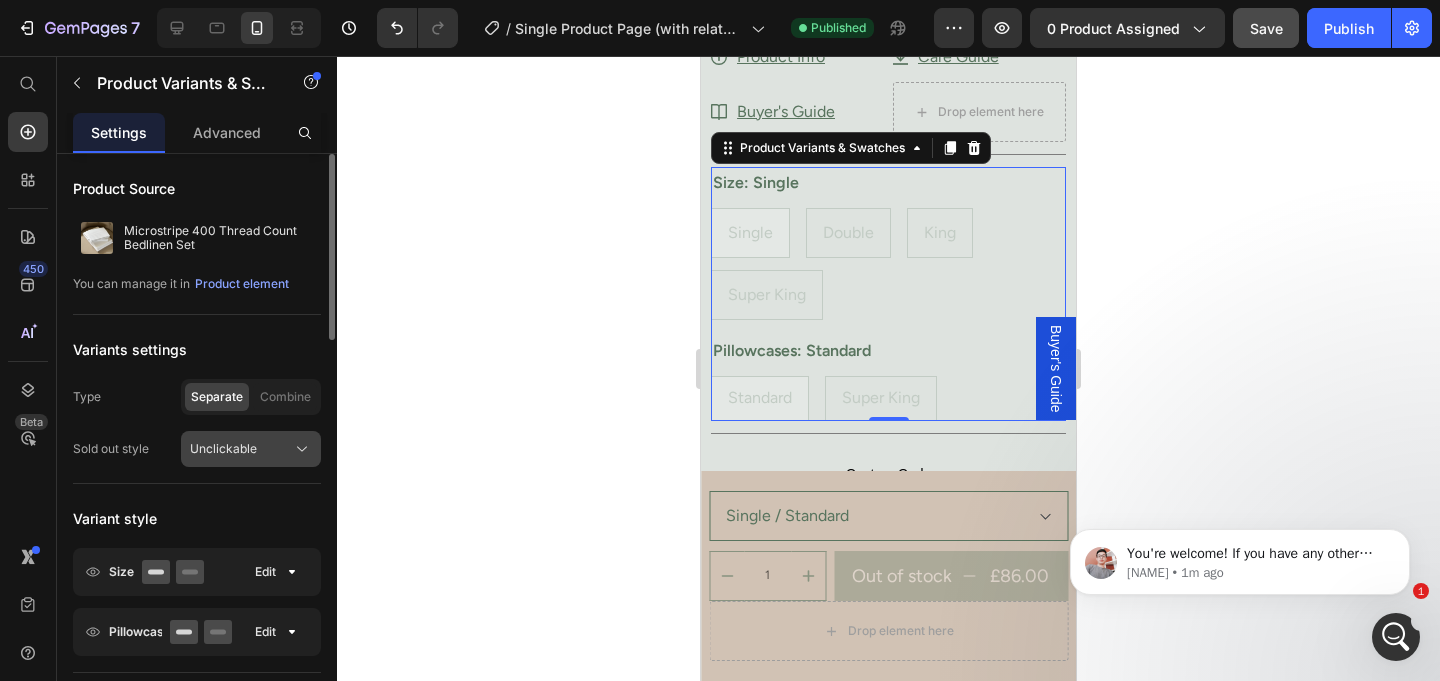 click on "Unclickable" at bounding box center [251, 449] 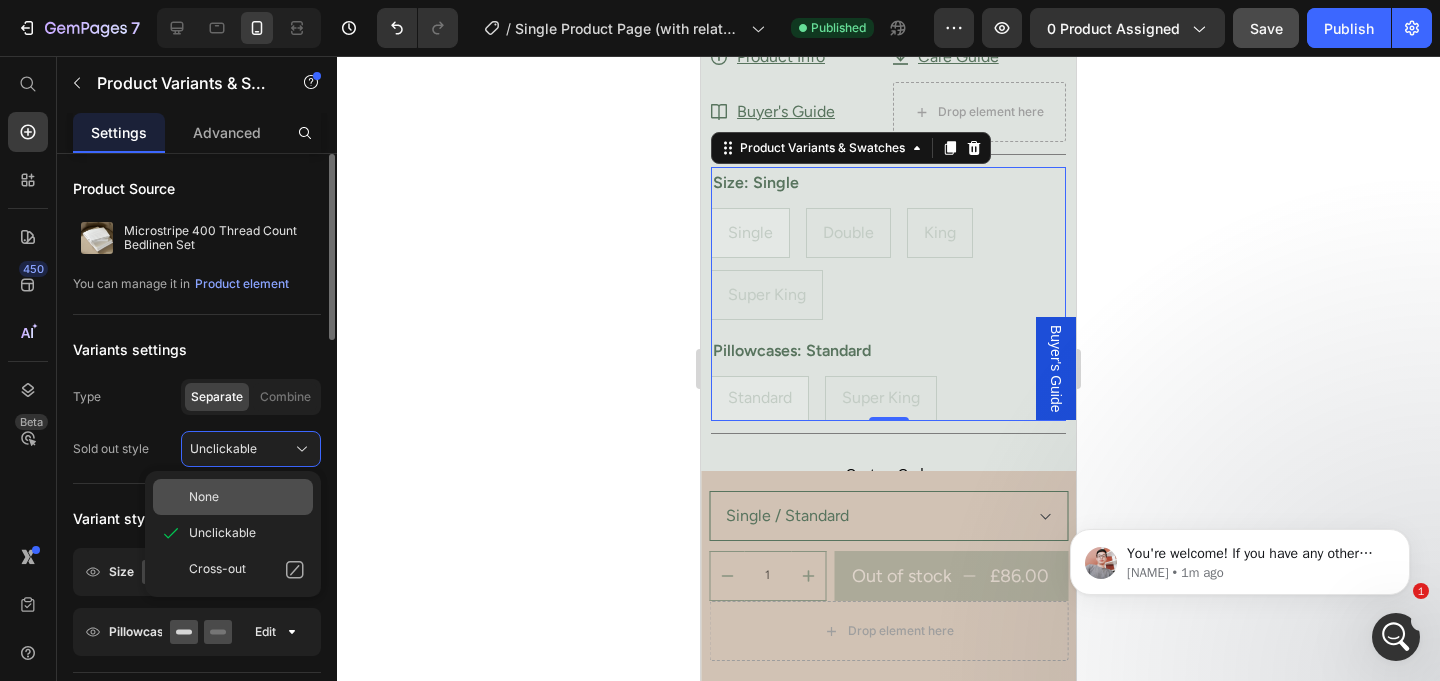 click on "None" at bounding box center [247, 497] 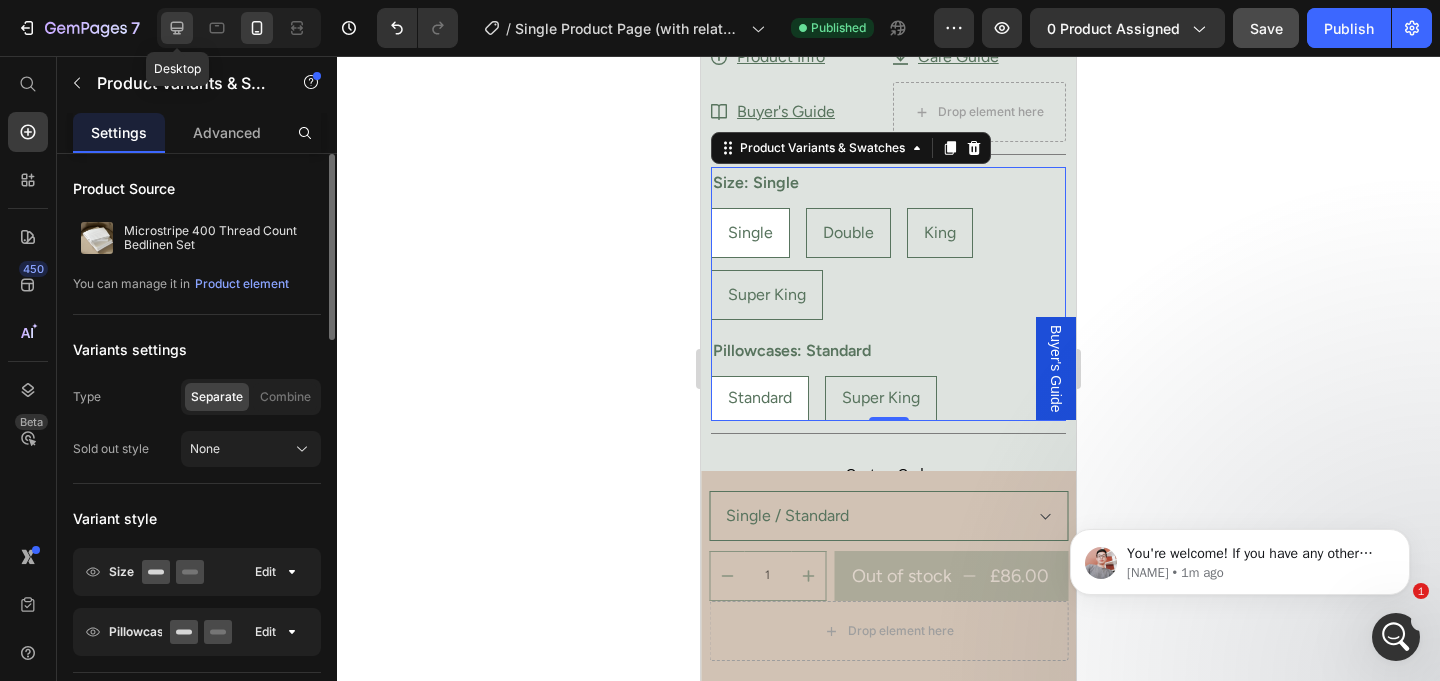 click 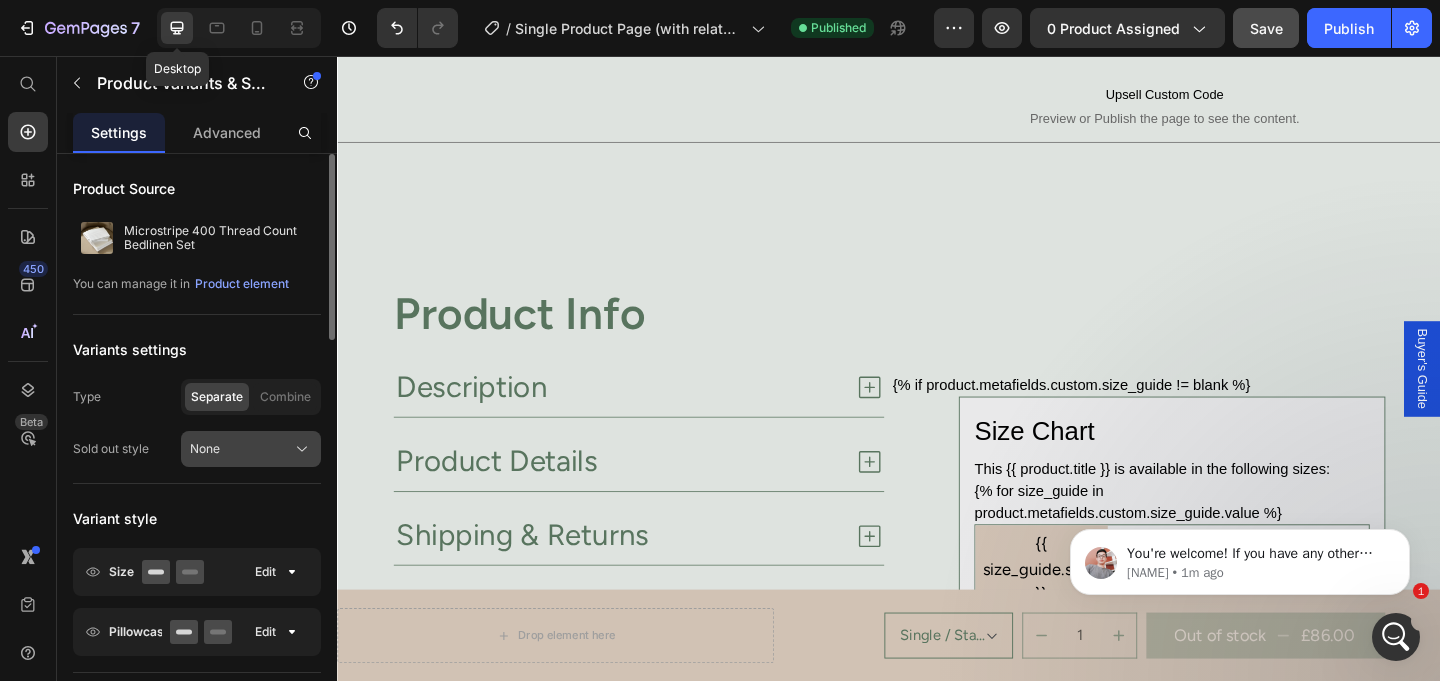 radio on "true" 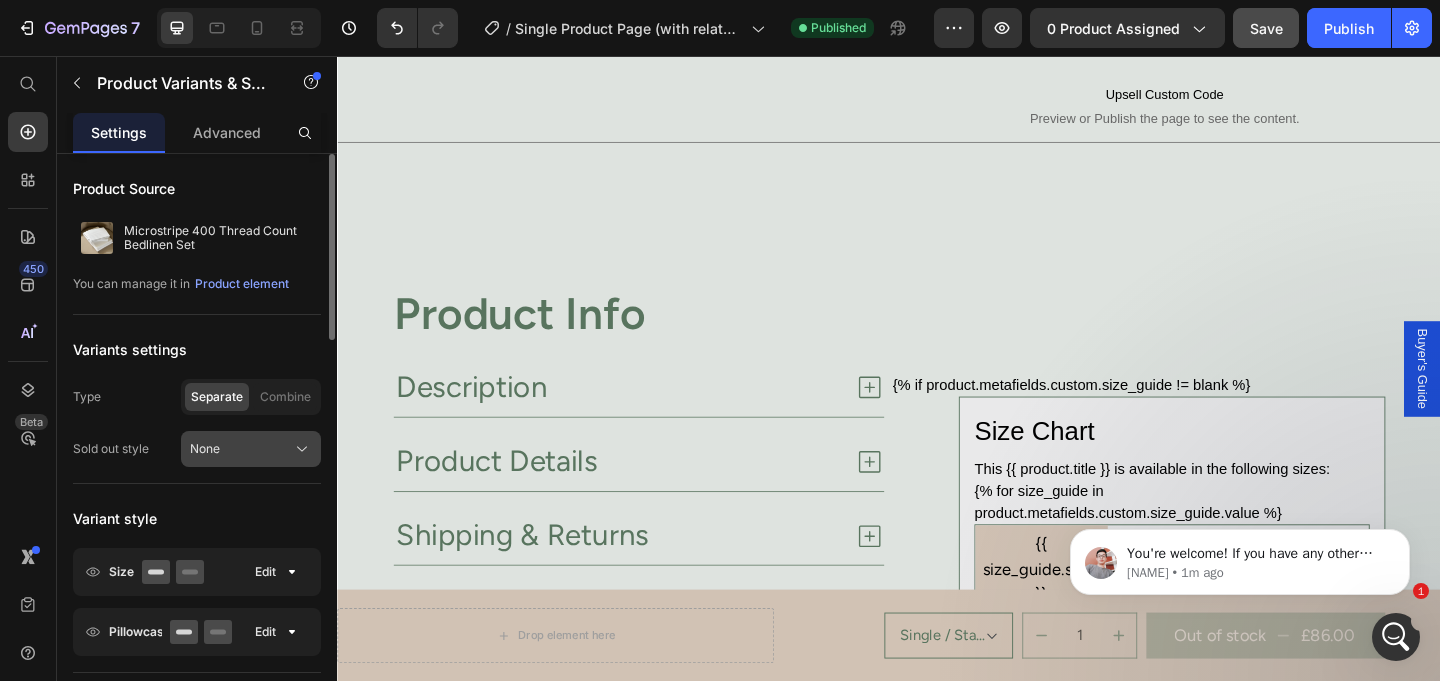 scroll, scrollTop: 930, scrollLeft: 0, axis: vertical 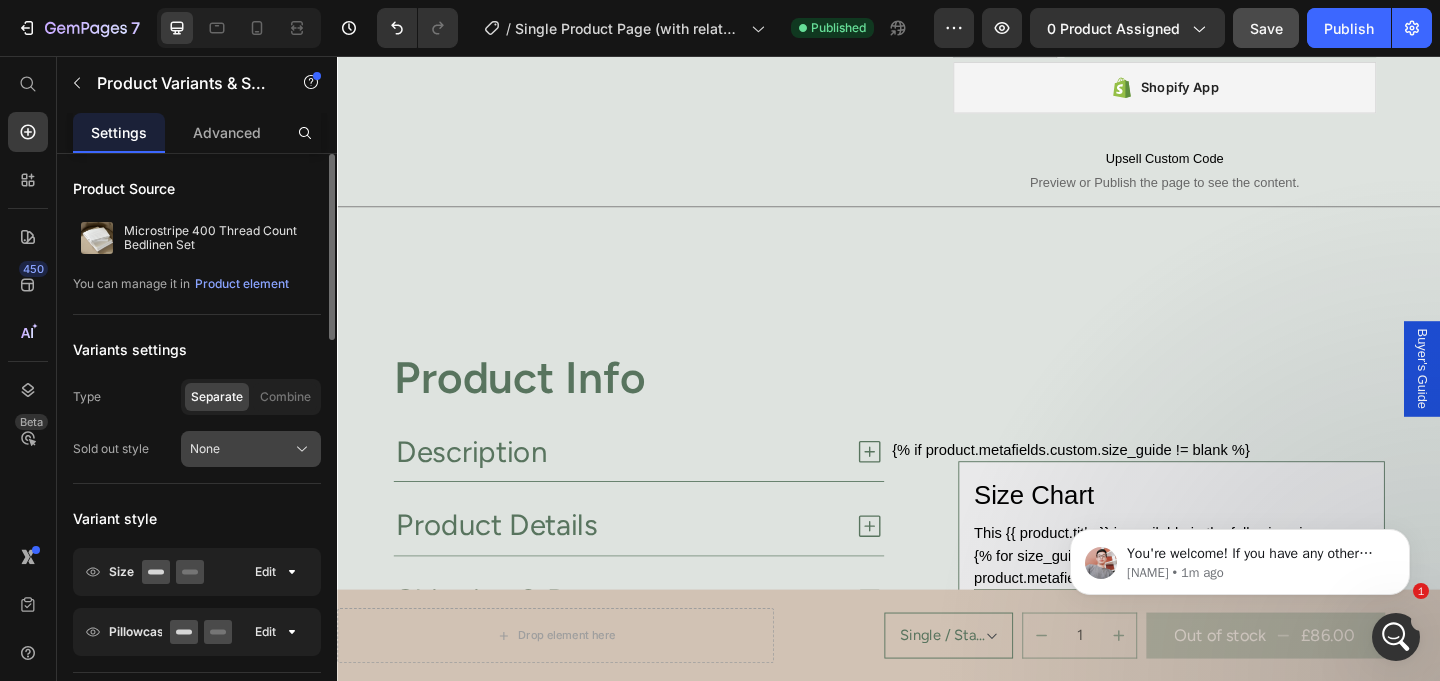 click on "None" 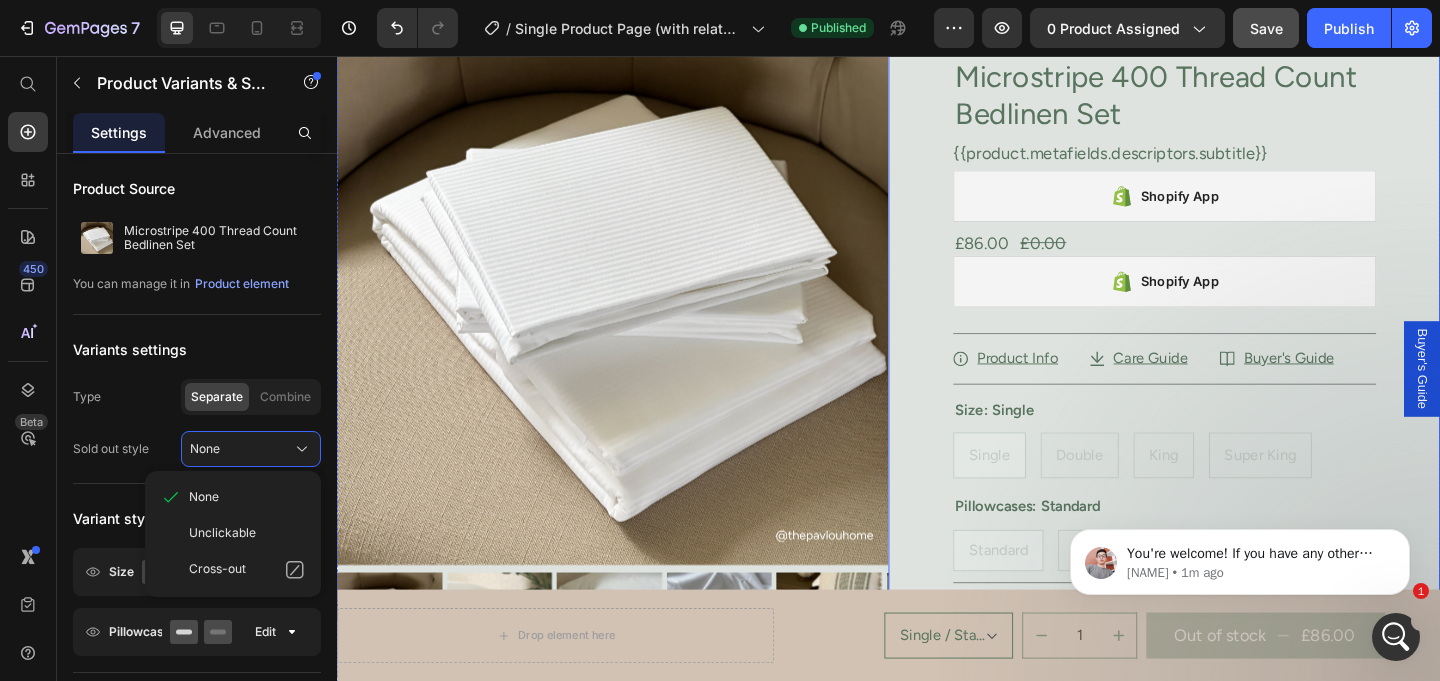 scroll, scrollTop: 90, scrollLeft: 0, axis: vertical 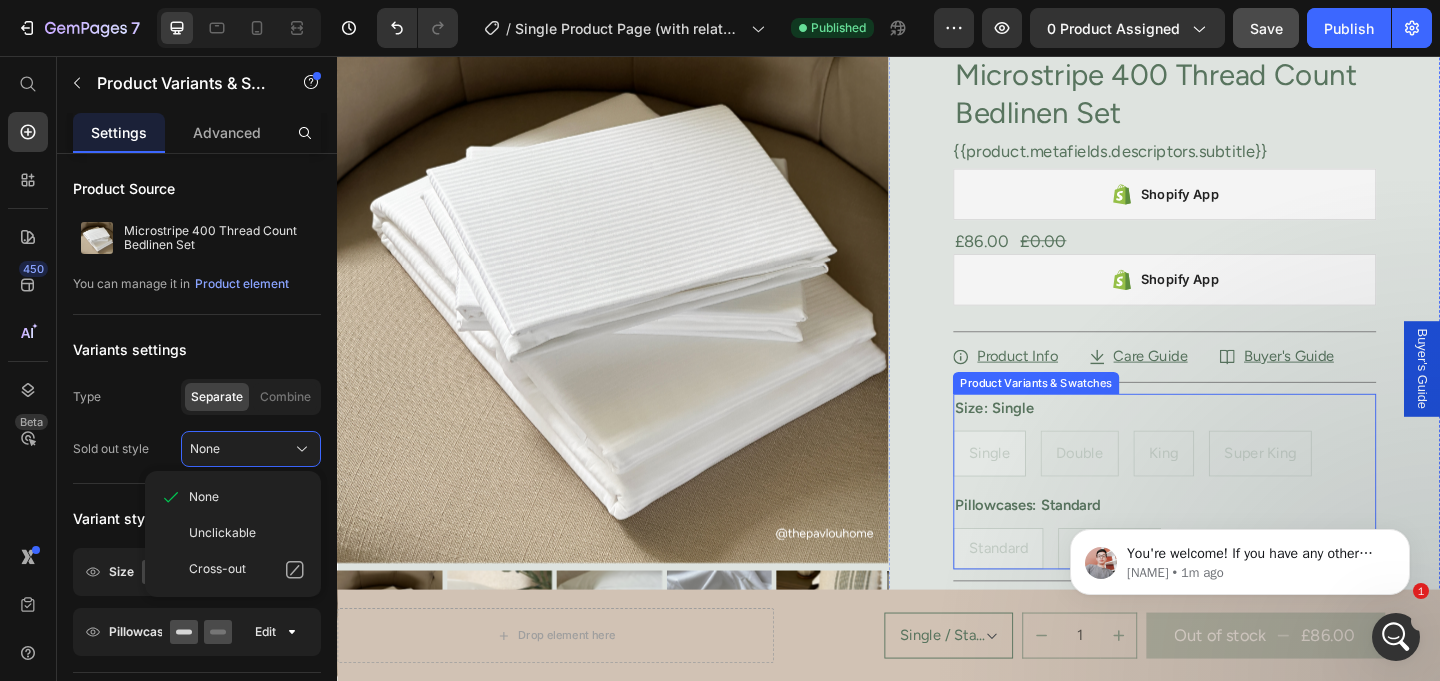 click on "Product Variants & Swatches" at bounding box center (1097, 411) 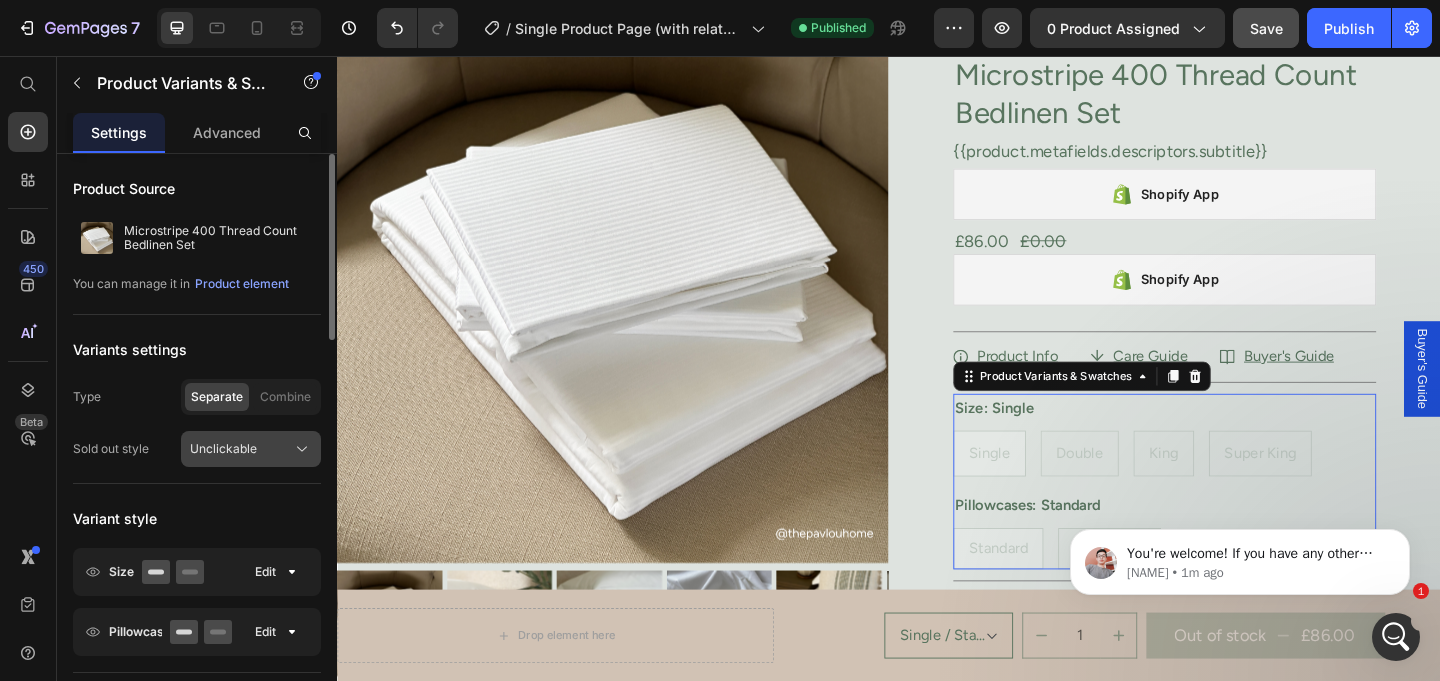 click on "Unclickable" at bounding box center [223, 449] 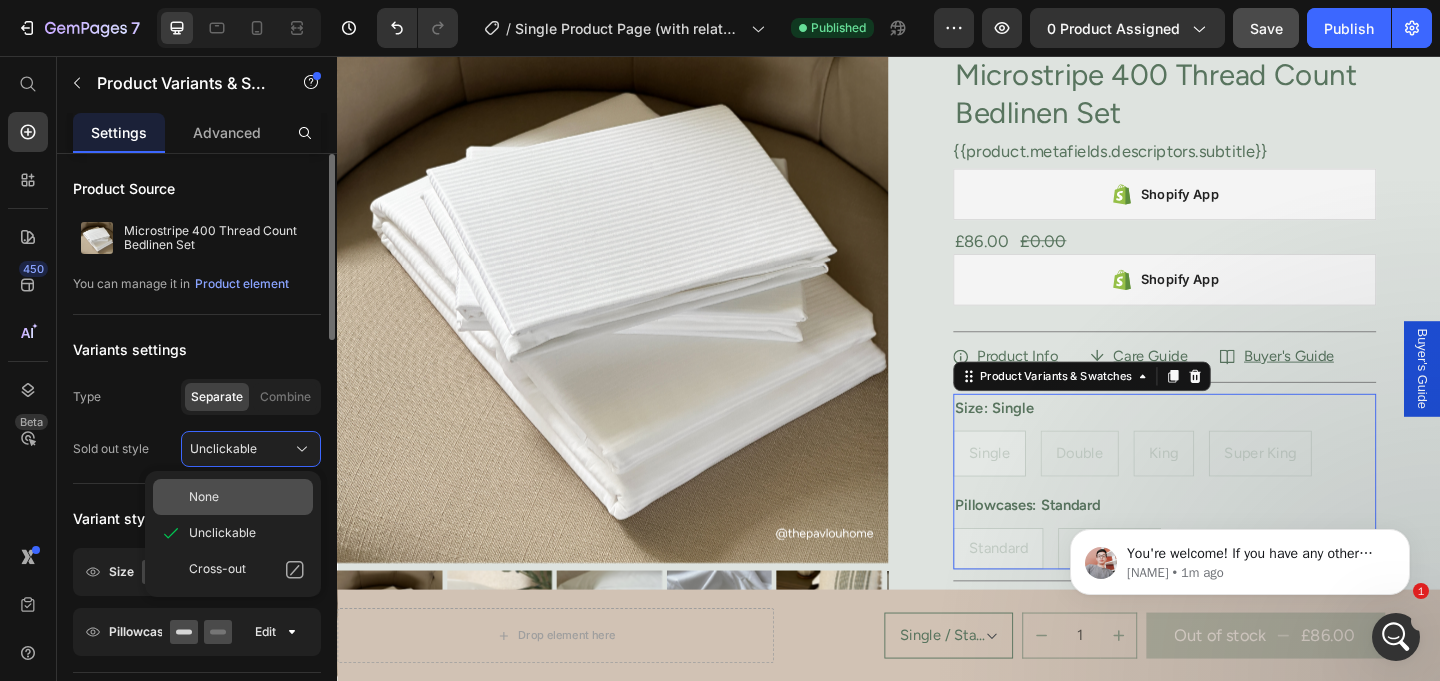 click on "None" at bounding box center (204, 497) 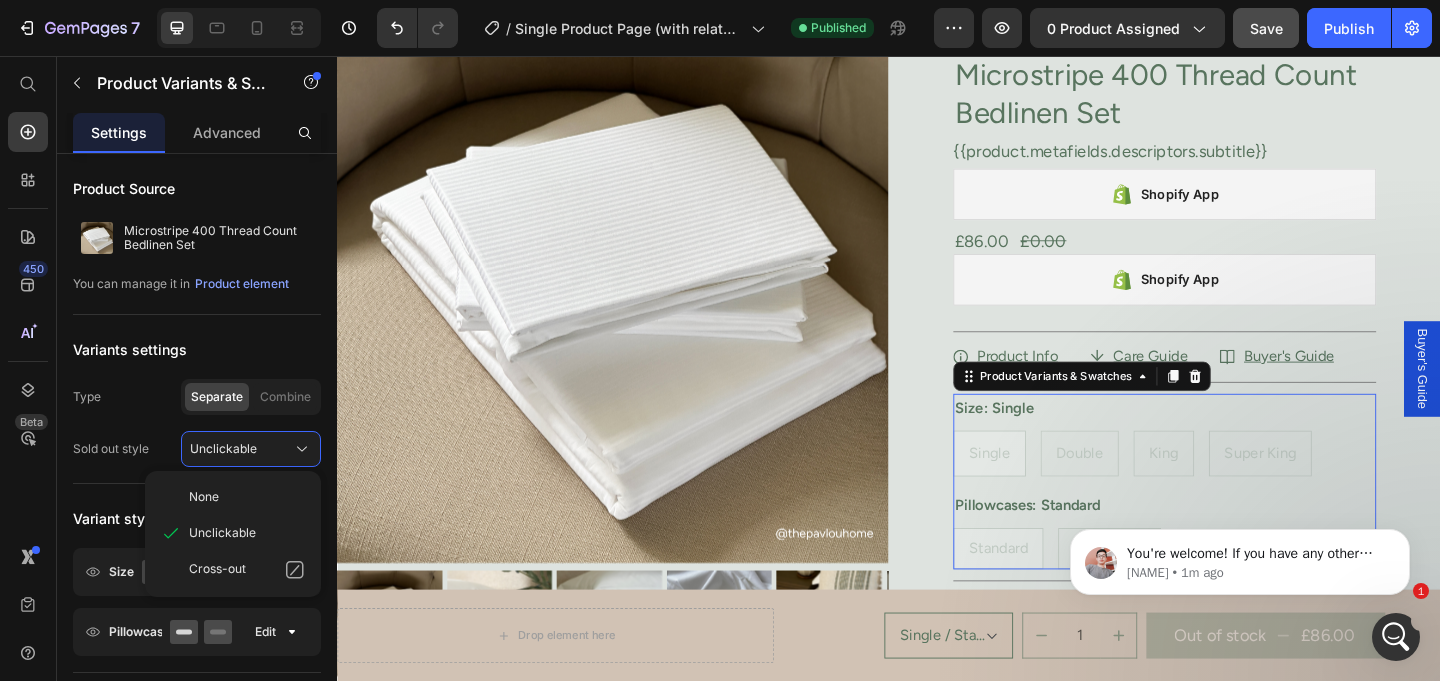 radio on "true" 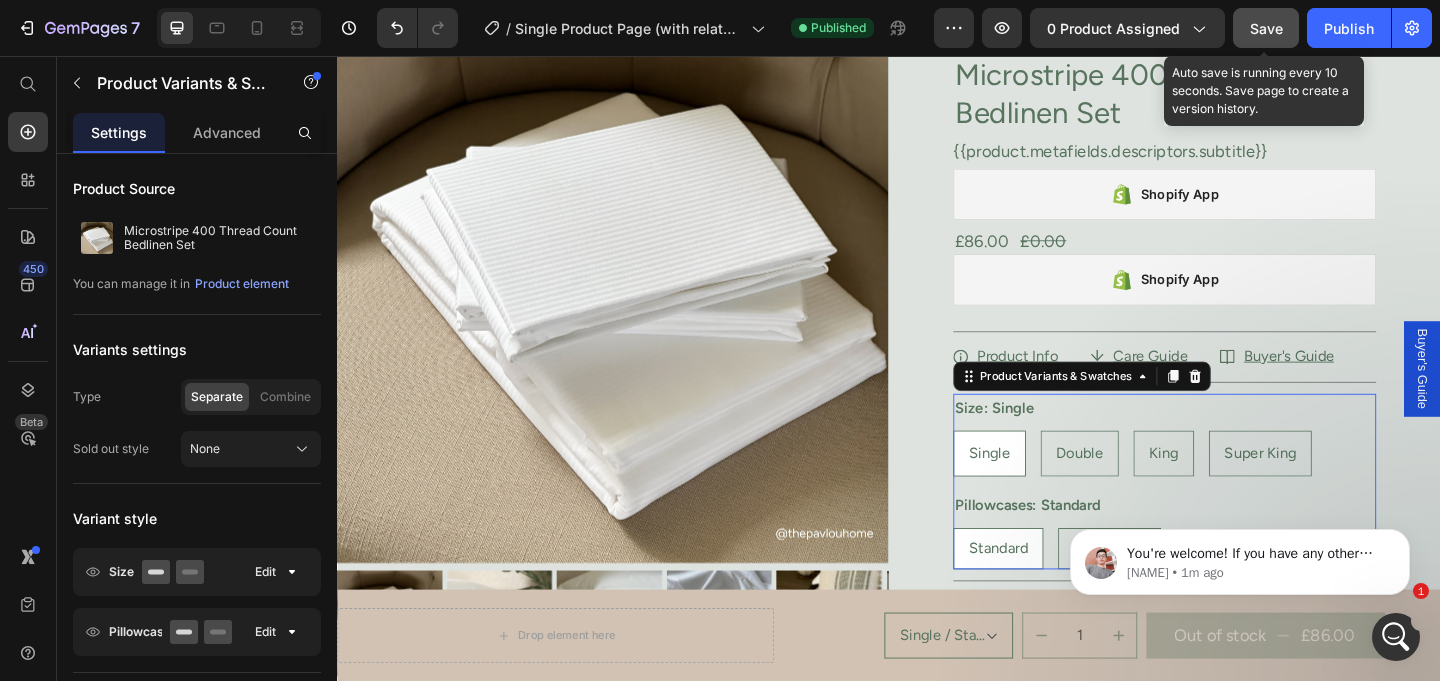 click on "Save" 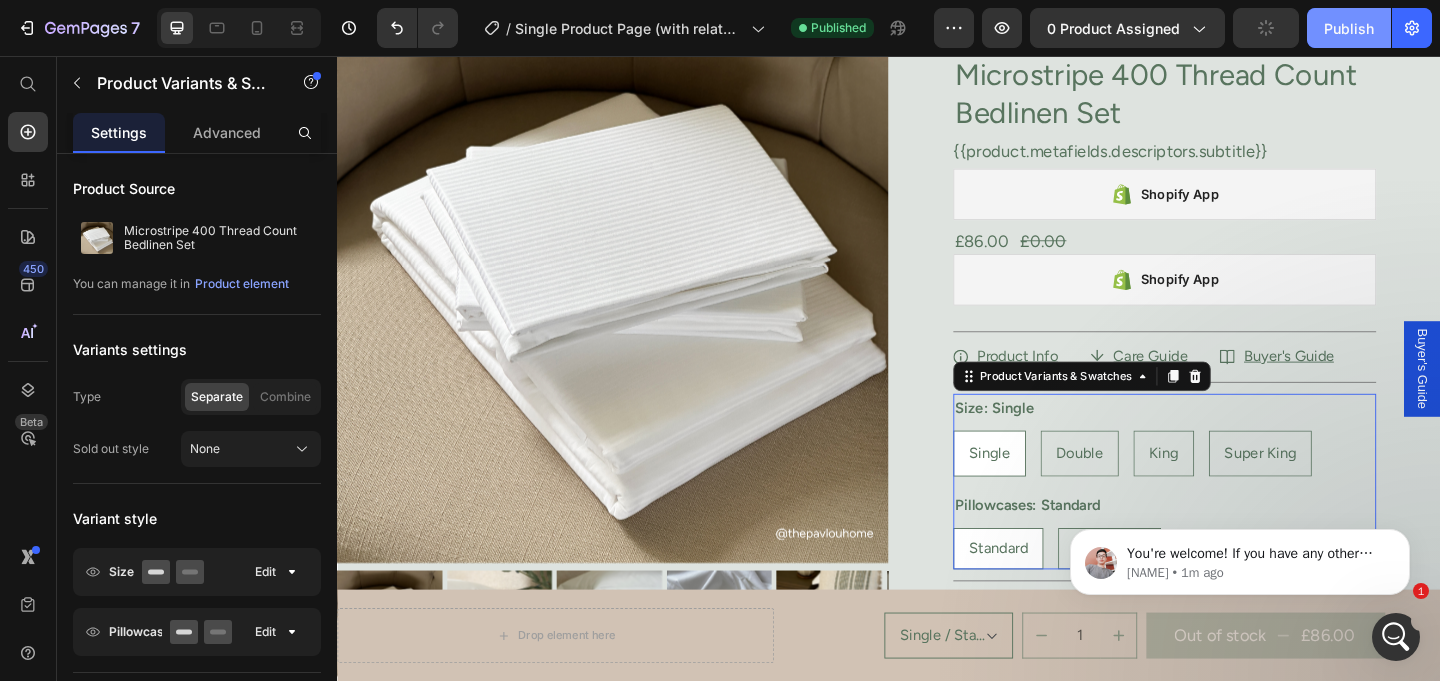 click on "Publish" at bounding box center (1349, 28) 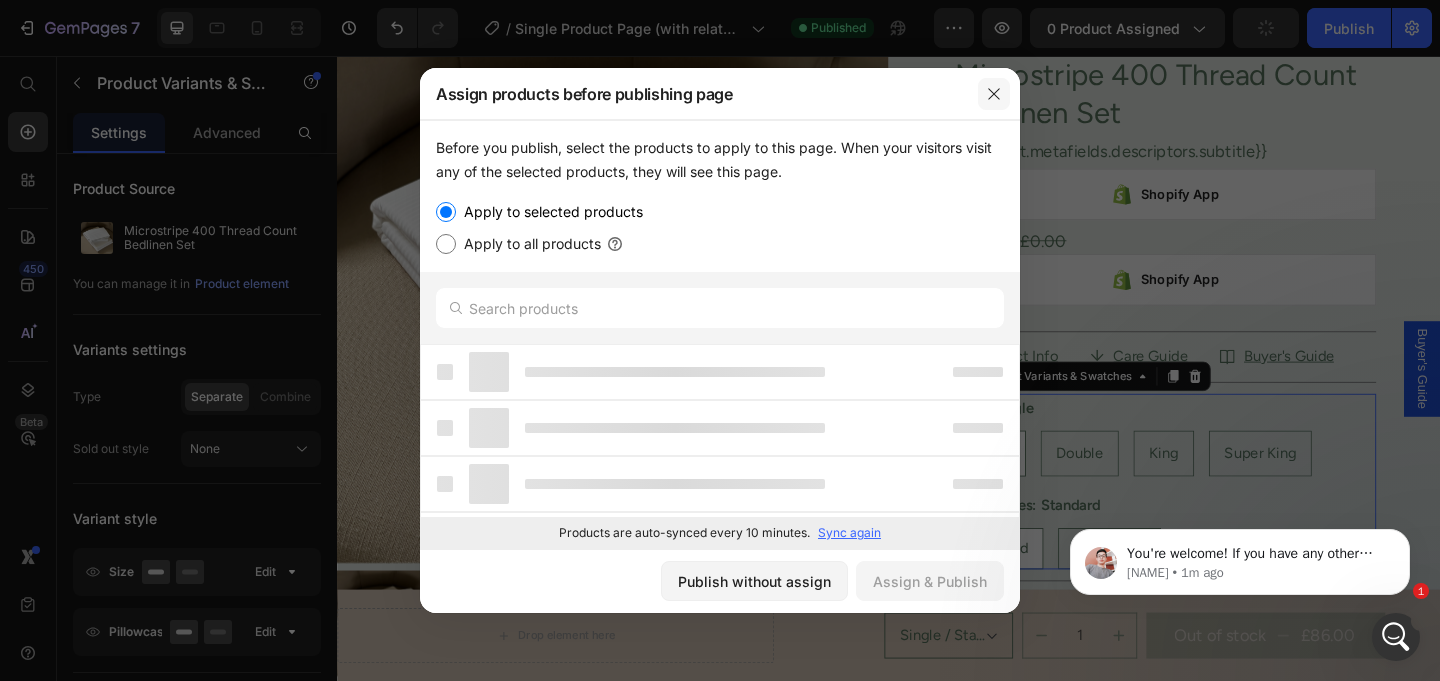 click 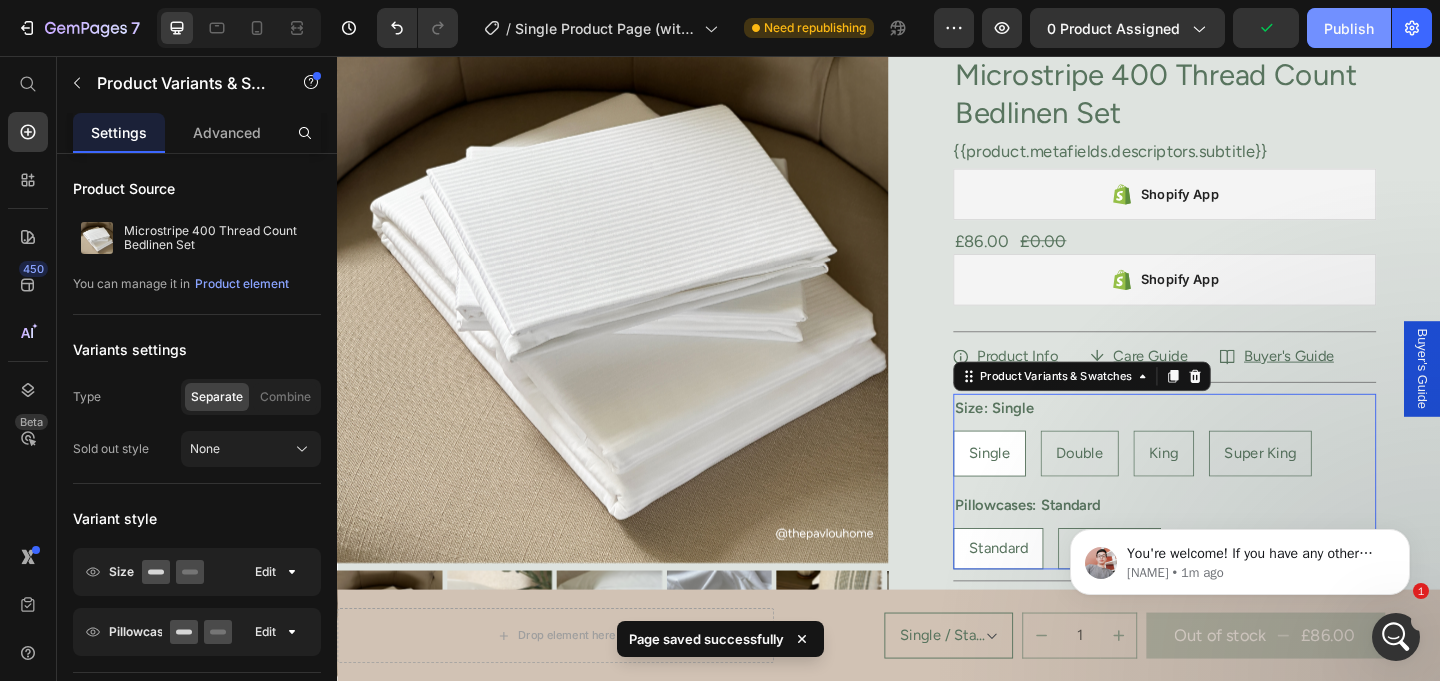 click on "Publish" at bounding box center (1349, 28) 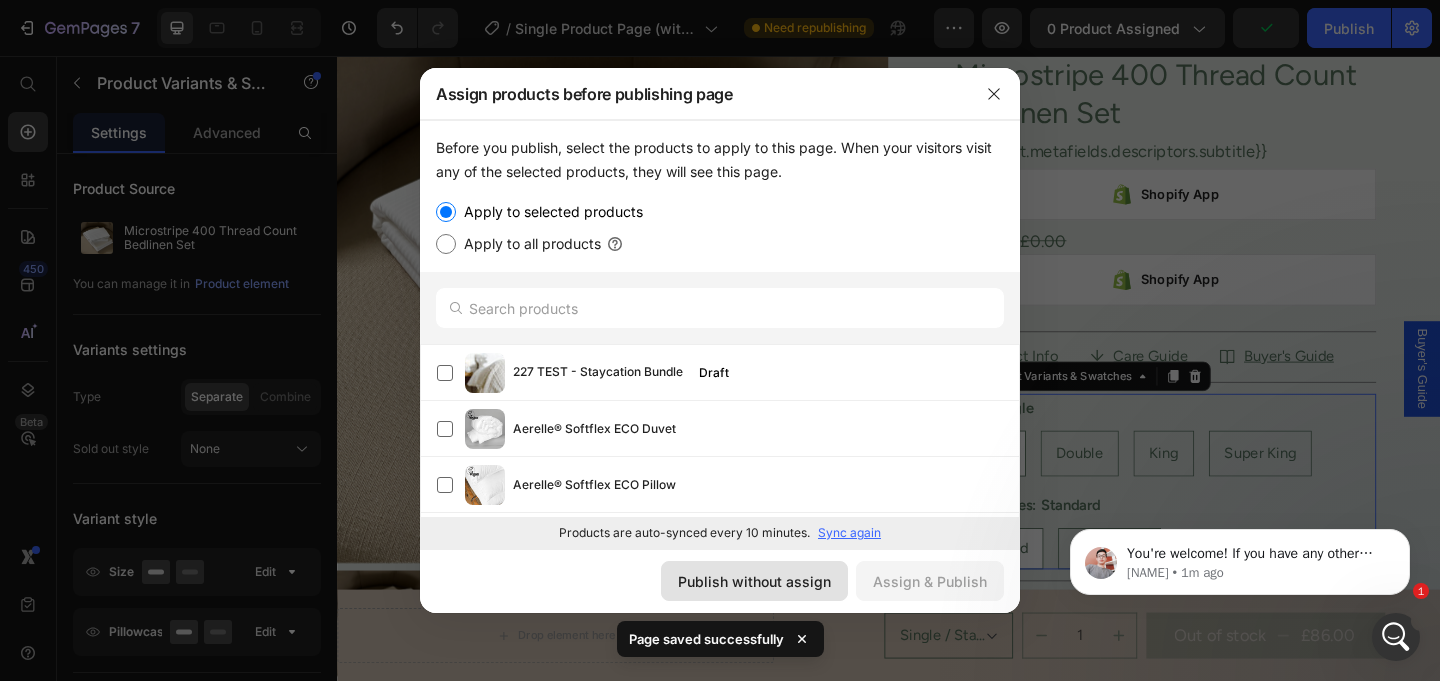 click on "Publish without assign" at bounding box center (754, 581) 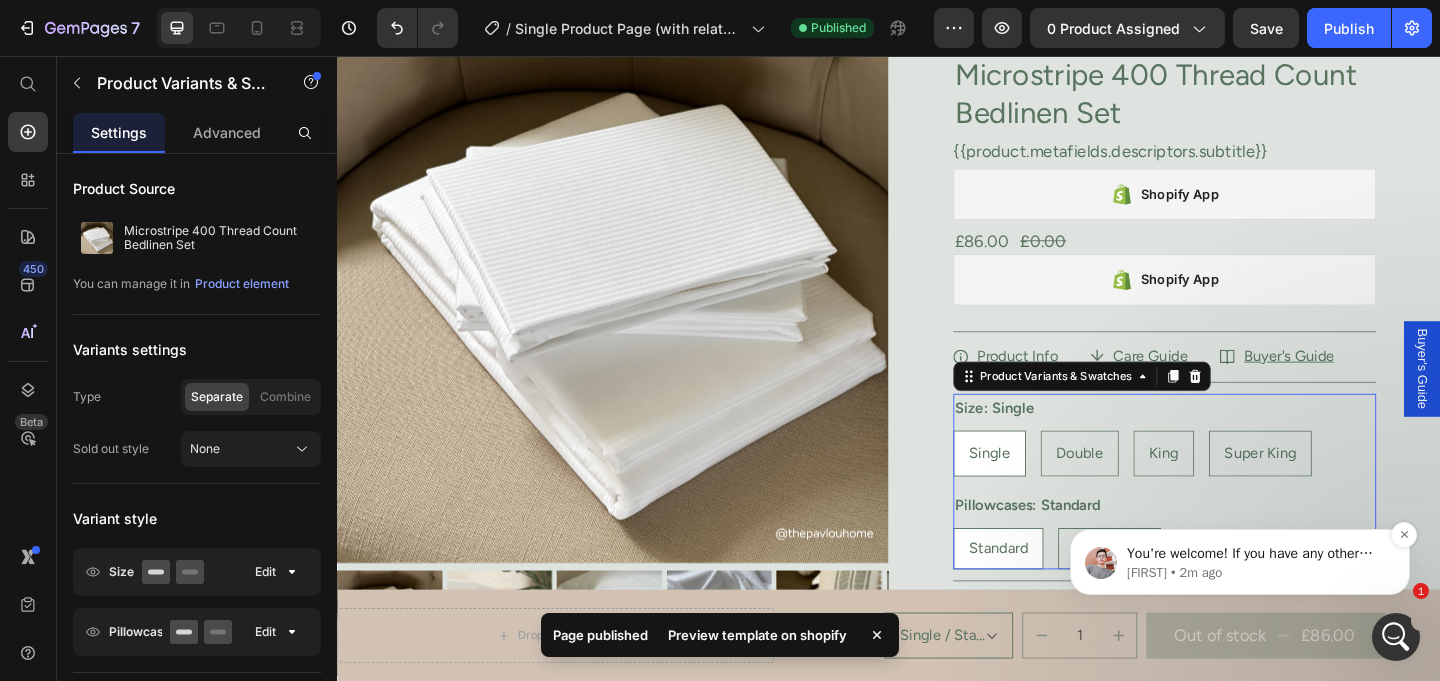 click on "You're welcome! If you have any other questions or concerns, please feel free to message me here." at bounding box center [1256, 554] 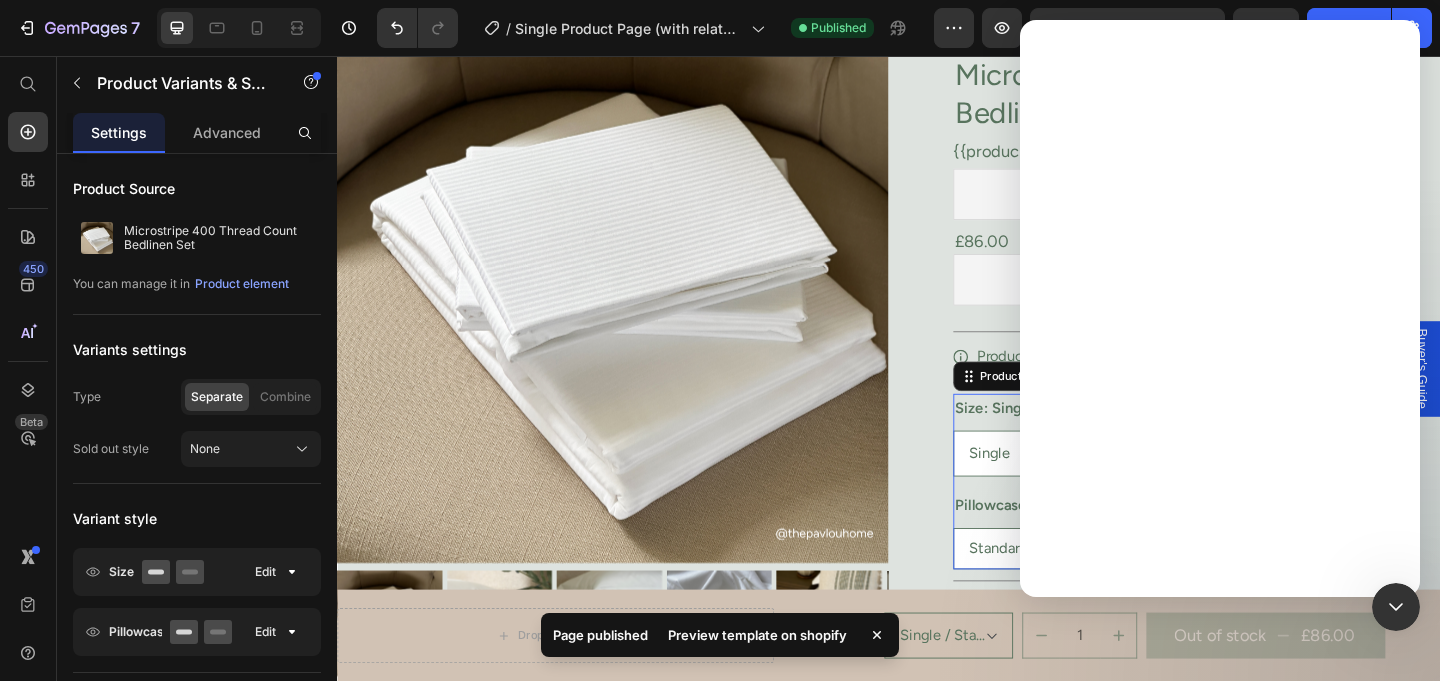 scroll, scrollTop: 0, scrollLeft: 0, axis: both 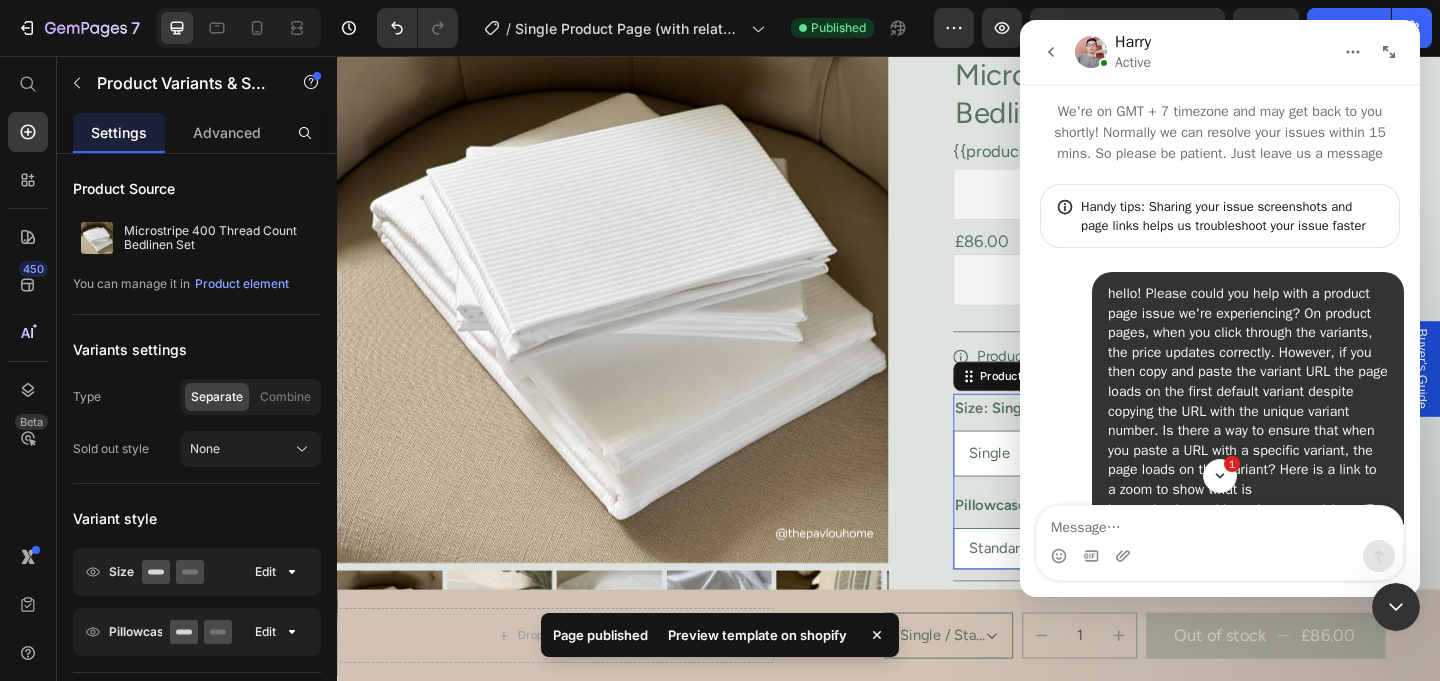 click at bounding box center (1220, 523) 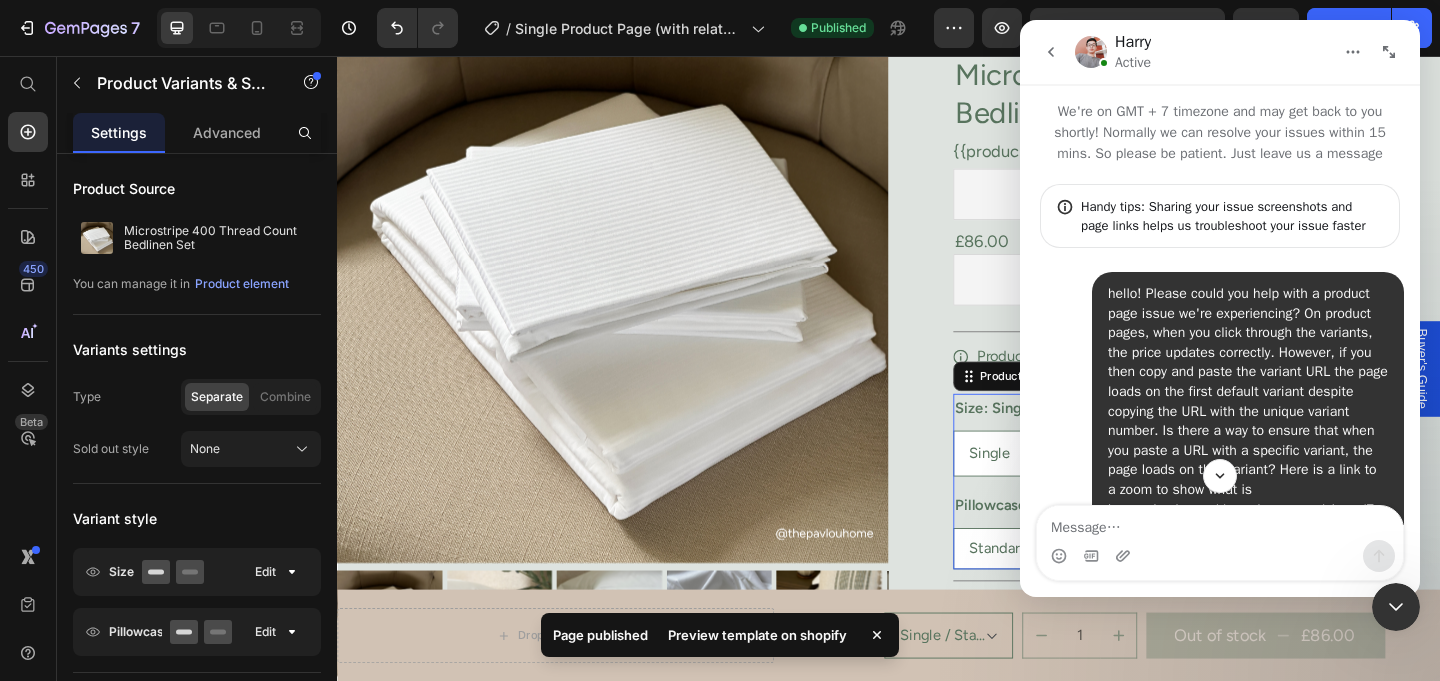 scroll, scrollTop: 1102, scrollLeft: 0, axis: vertical 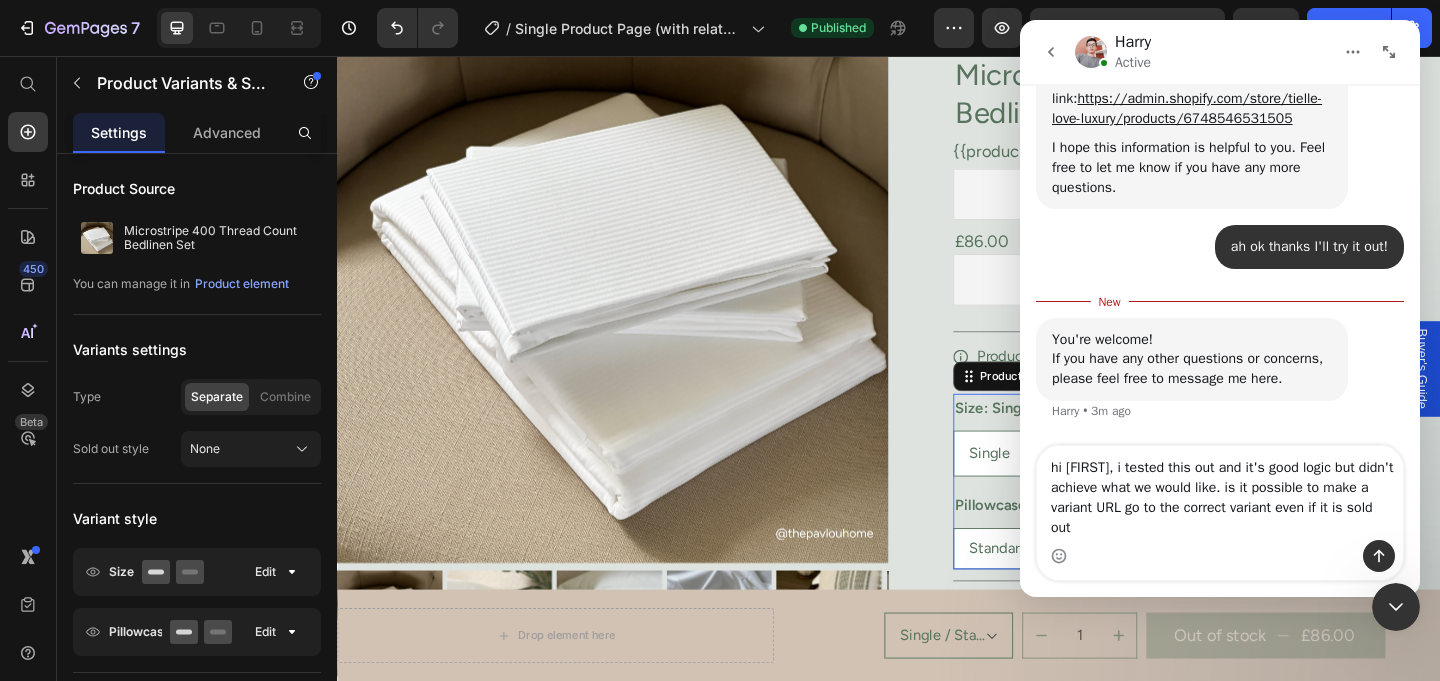 type on "hi [NAME], i tested this out and it's good logic but didn't achieve what we would like. is it possible to make a variant URL go to the correct variant even if it is sold out?" 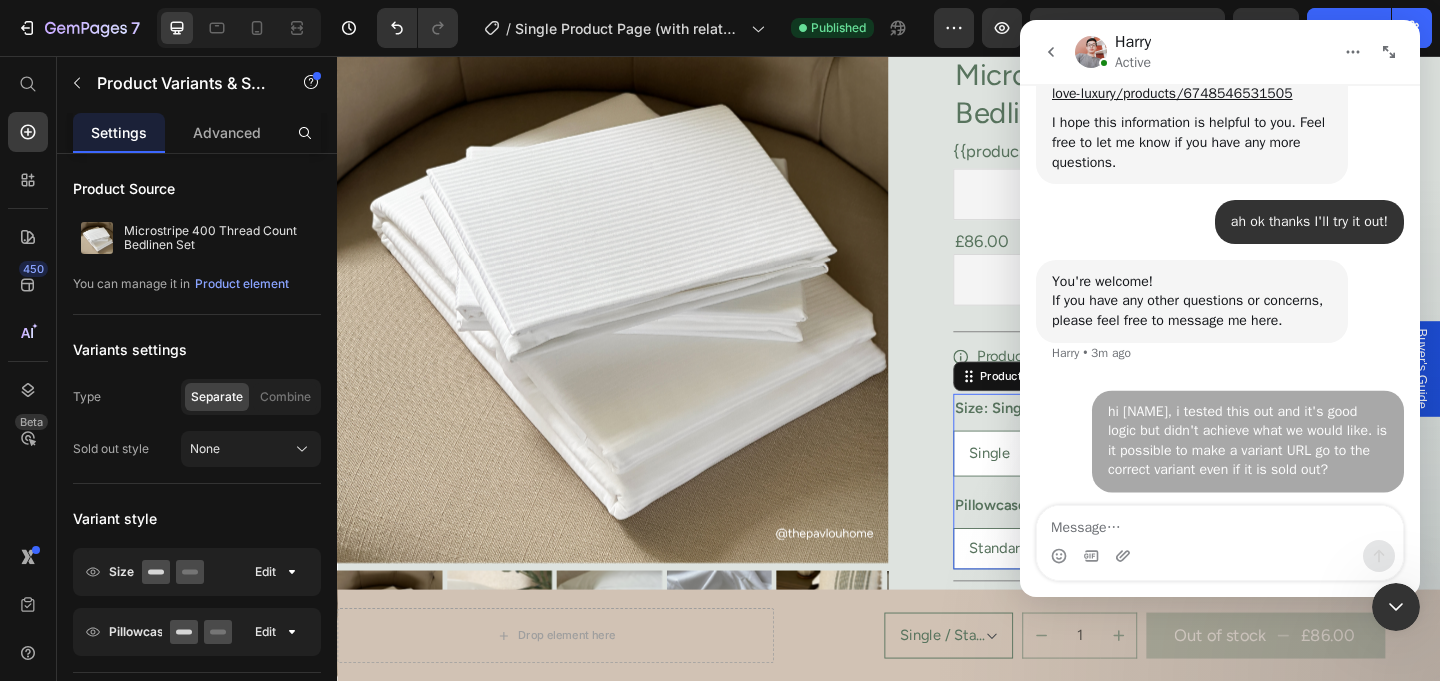 scroll, scrollTop: 2447, scrollLeft: 0, axis: vertical 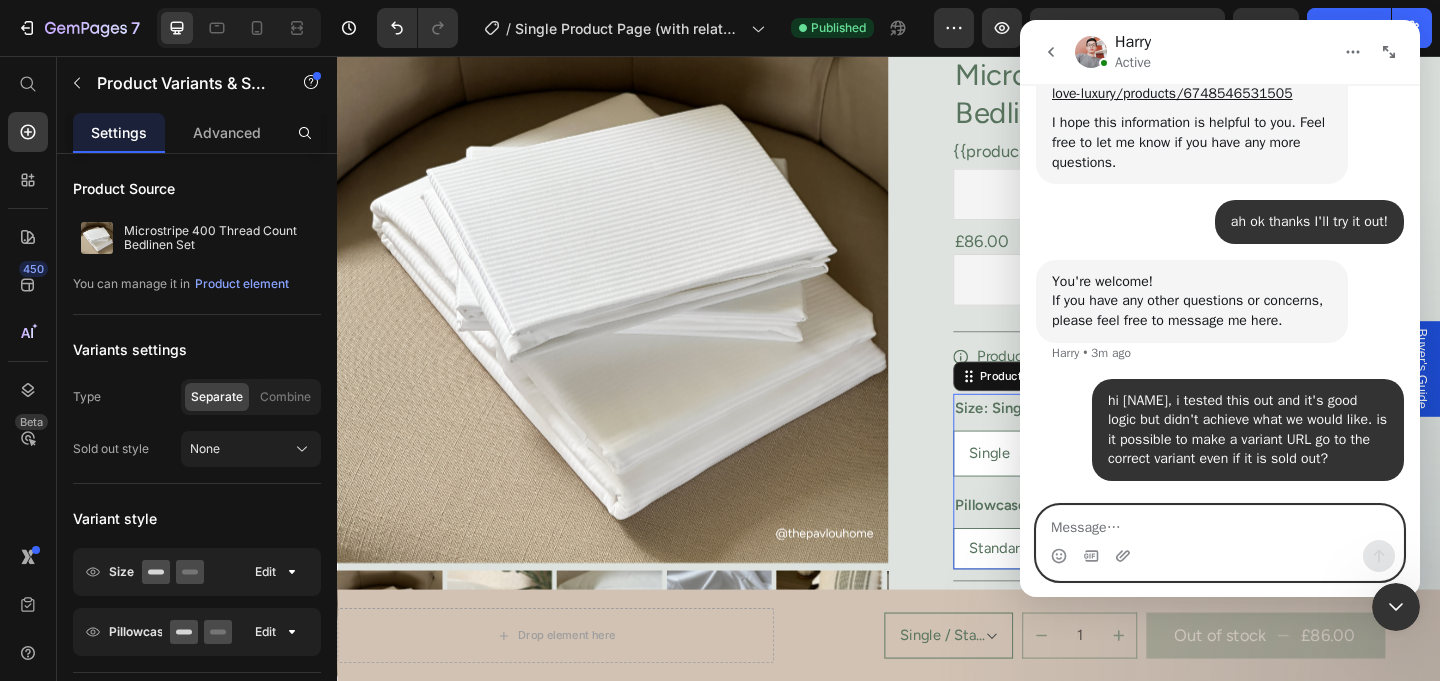 click at bounding box center (1220, 523) 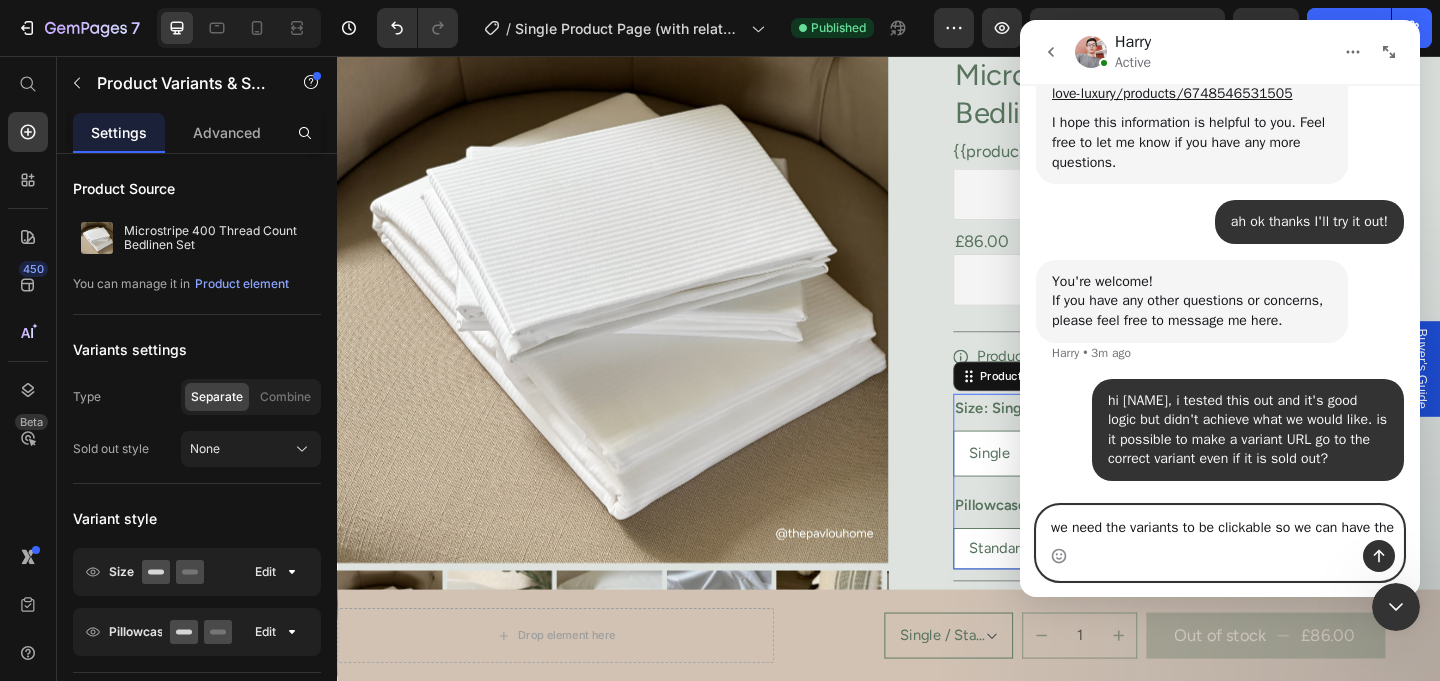 scroll, scrollTop: 2467, scrollLeft: 0, axis: vertical 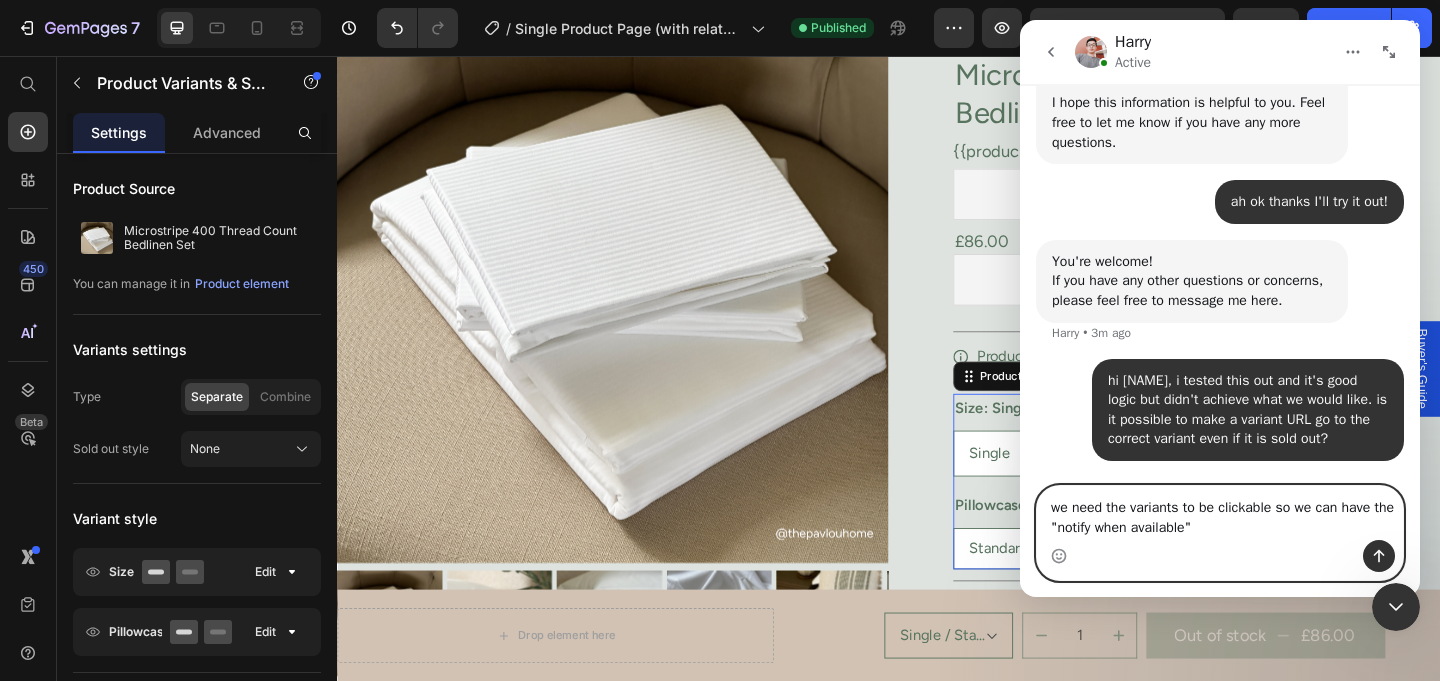 click on "we need the variants to be clickable so we can have the "notify when available"" at bounding box center [1220, 513] 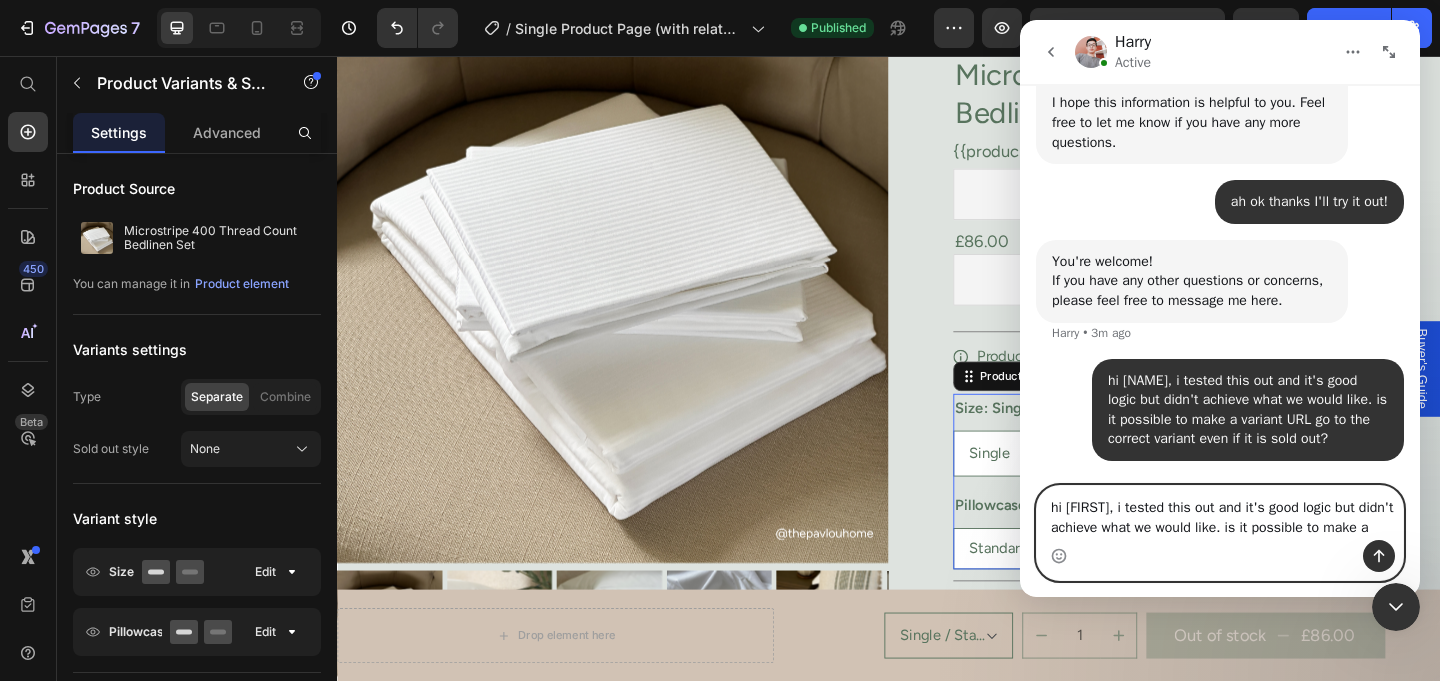 type on "we need the variants to be clickable so we can have the "notify when available" sign up form" 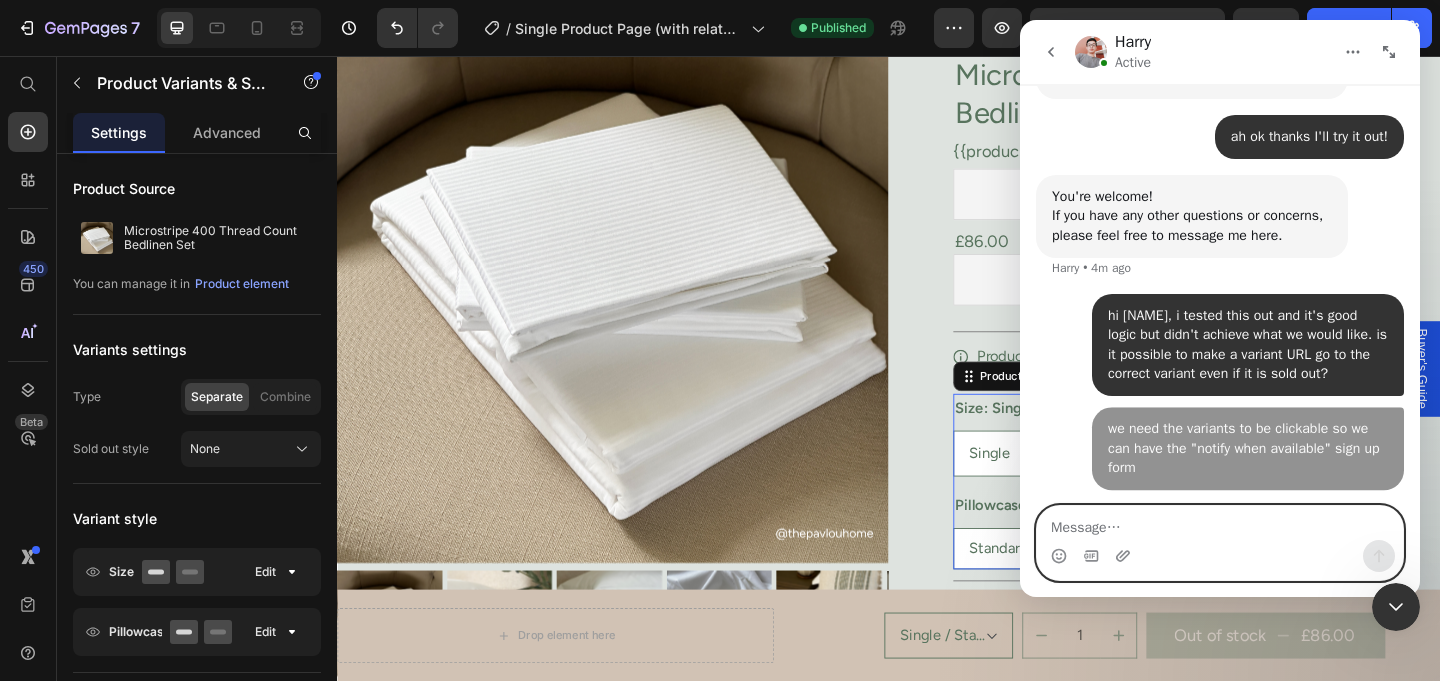 scroll, scrollTop: 2532, scrollLeft: 0, axis: vertical 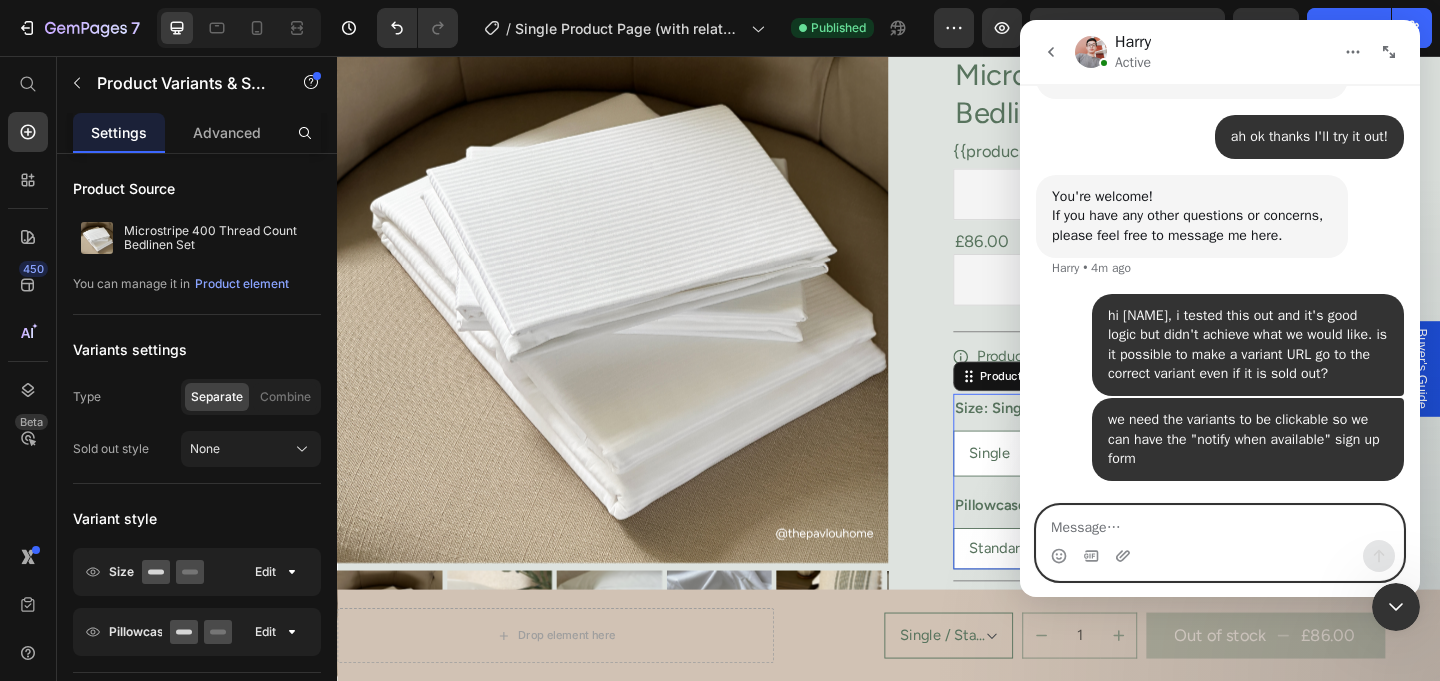 type 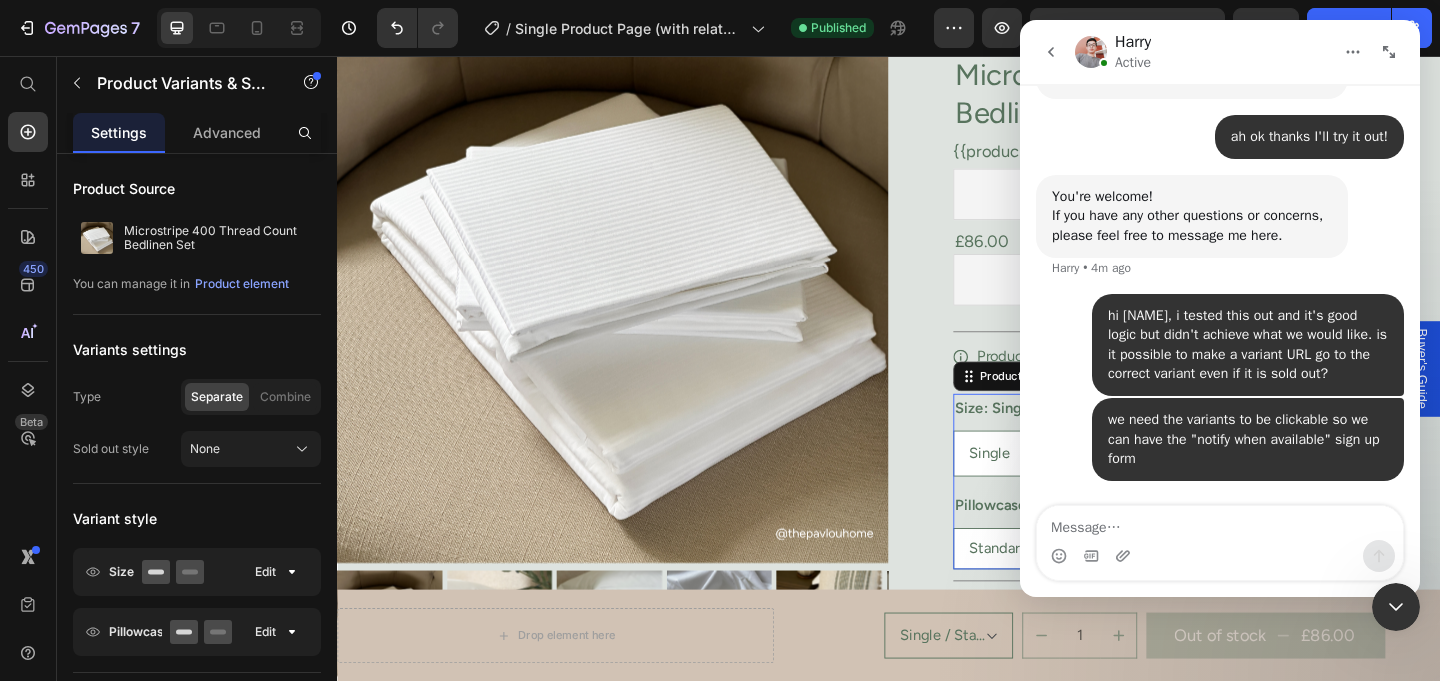 click at bounding box center (1396, 607) 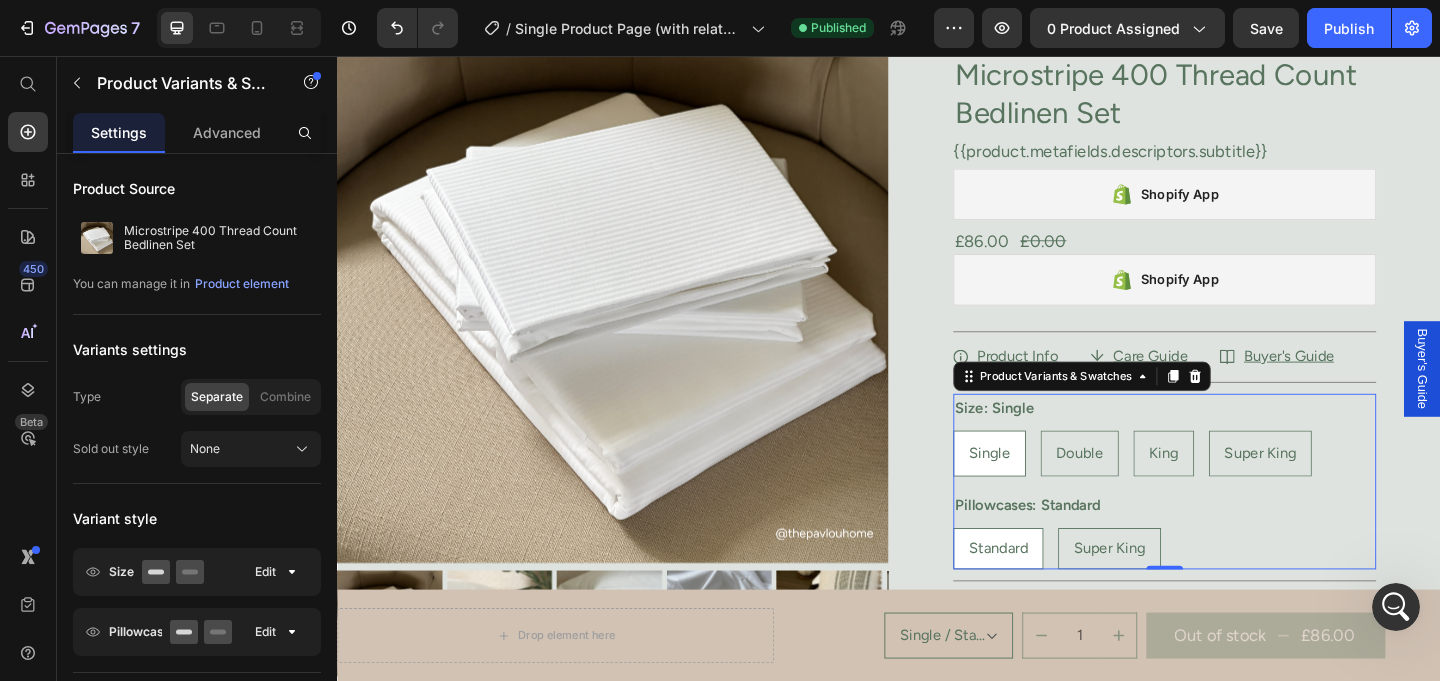 scroll, scrollTop: 0, scrollLeft: 0, axis: both 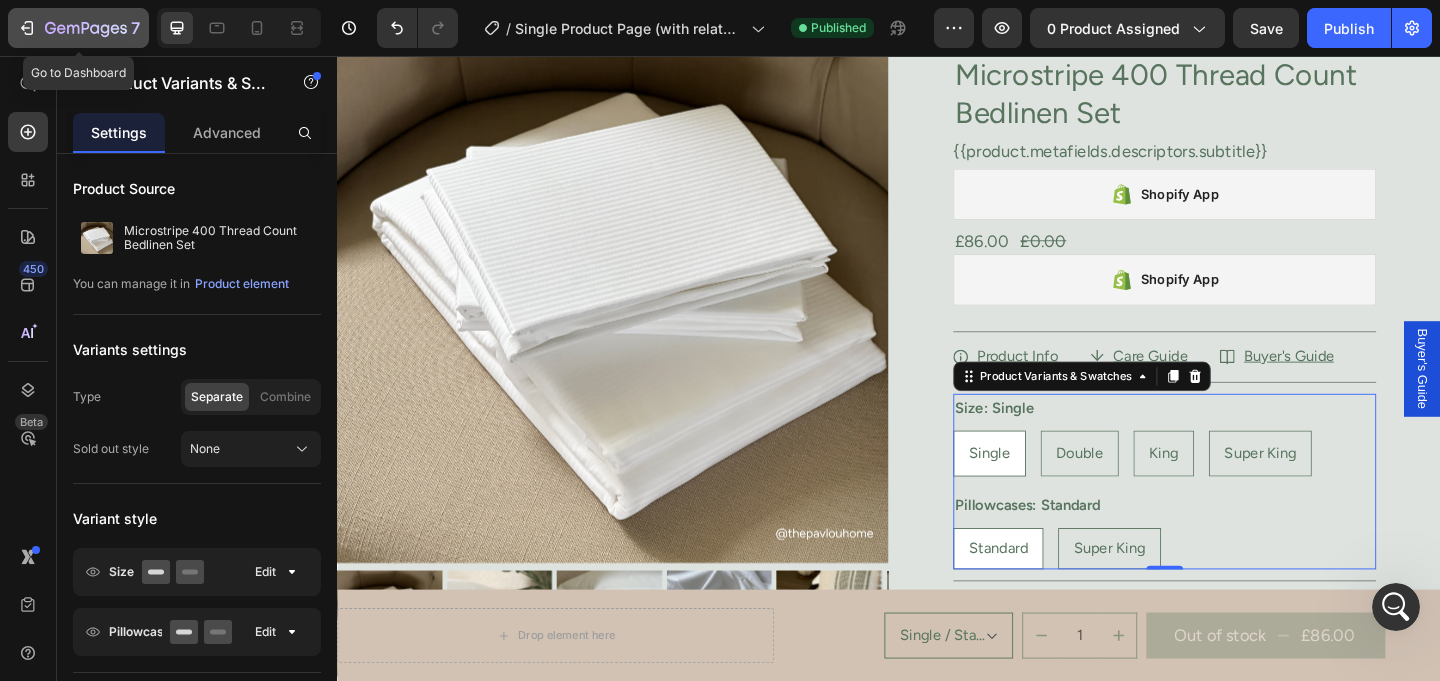 click 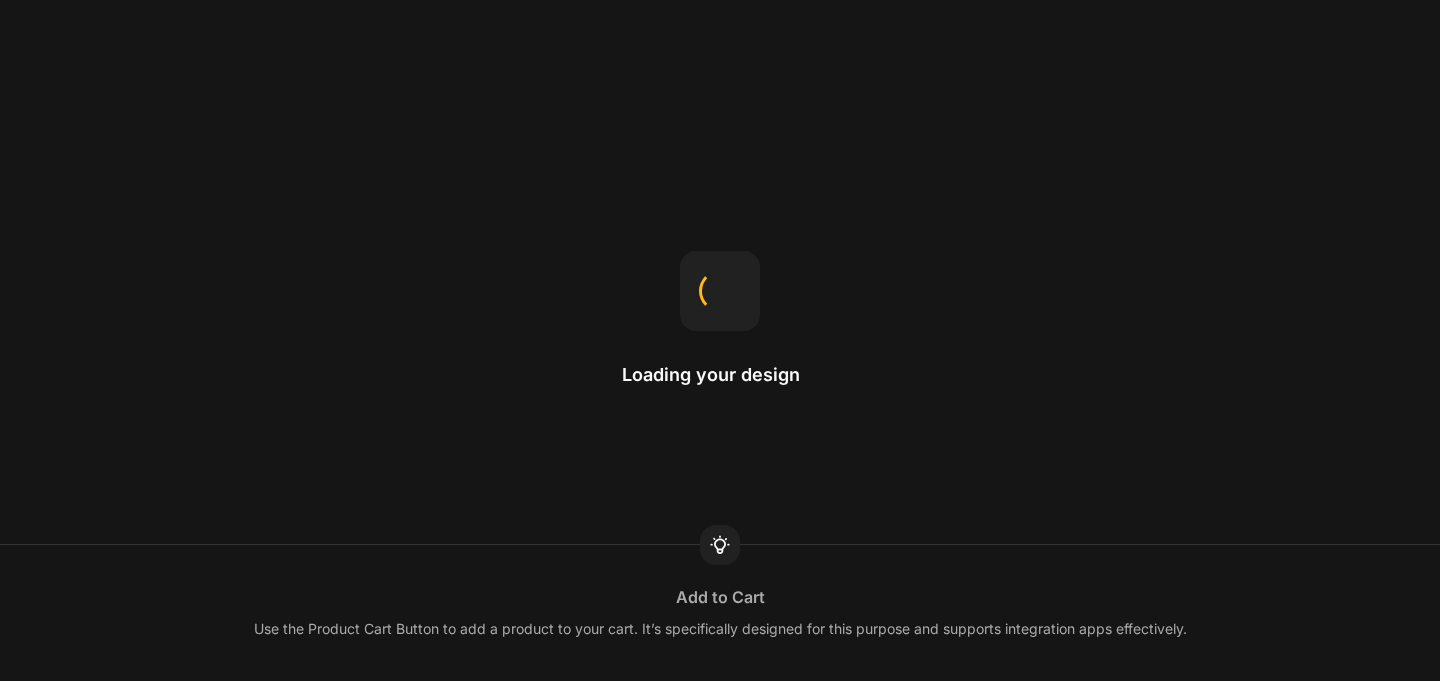 scroll, scrollTop: 0, scrollLeft: 0, axis: both 